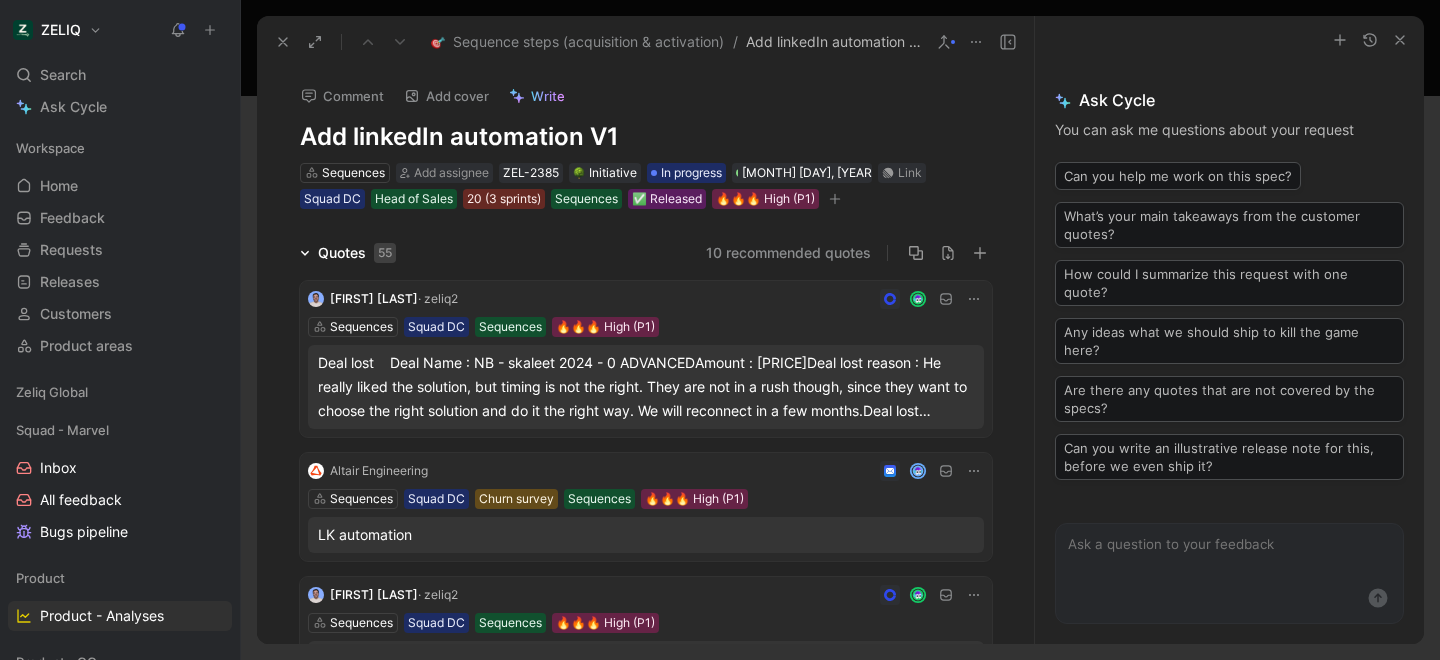scroll, scrollTop: 0, scrollLeft: 0, axis: both 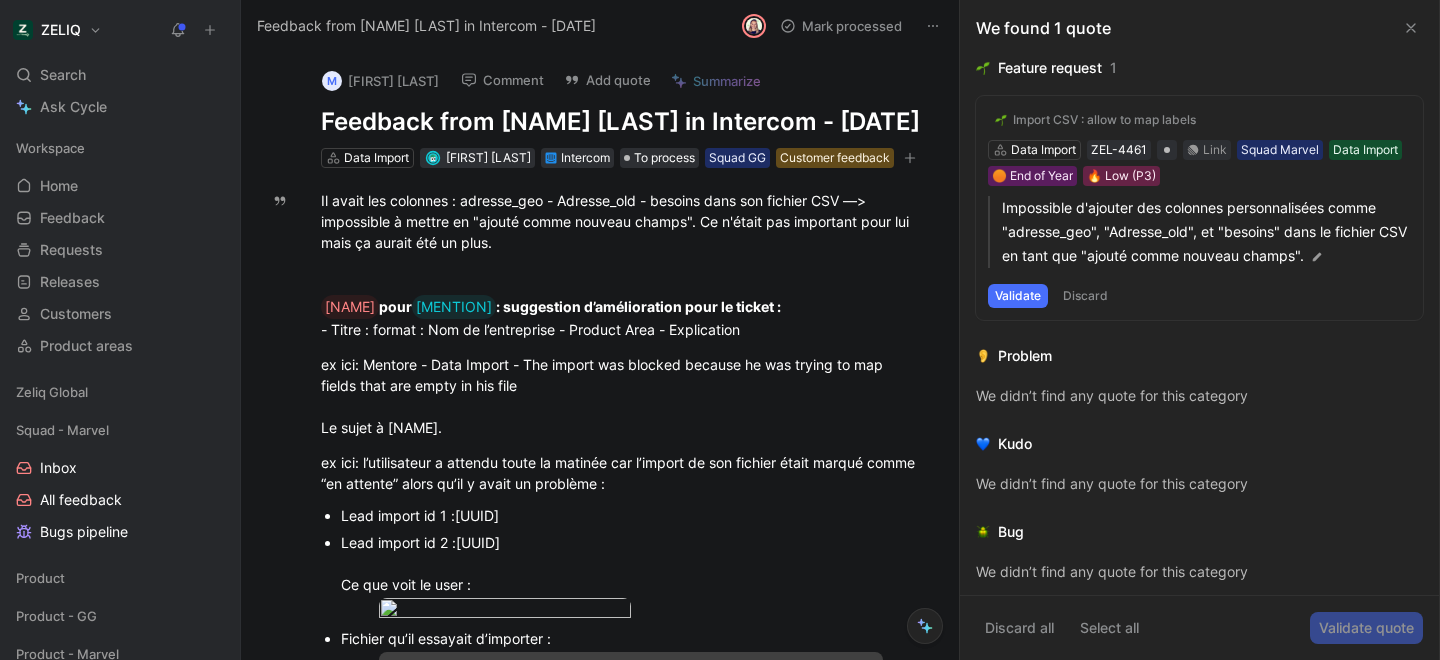 click on "Feedback from [NAME] [LAST] in Intercom - [DATE]" at bounding box center [621, 122] 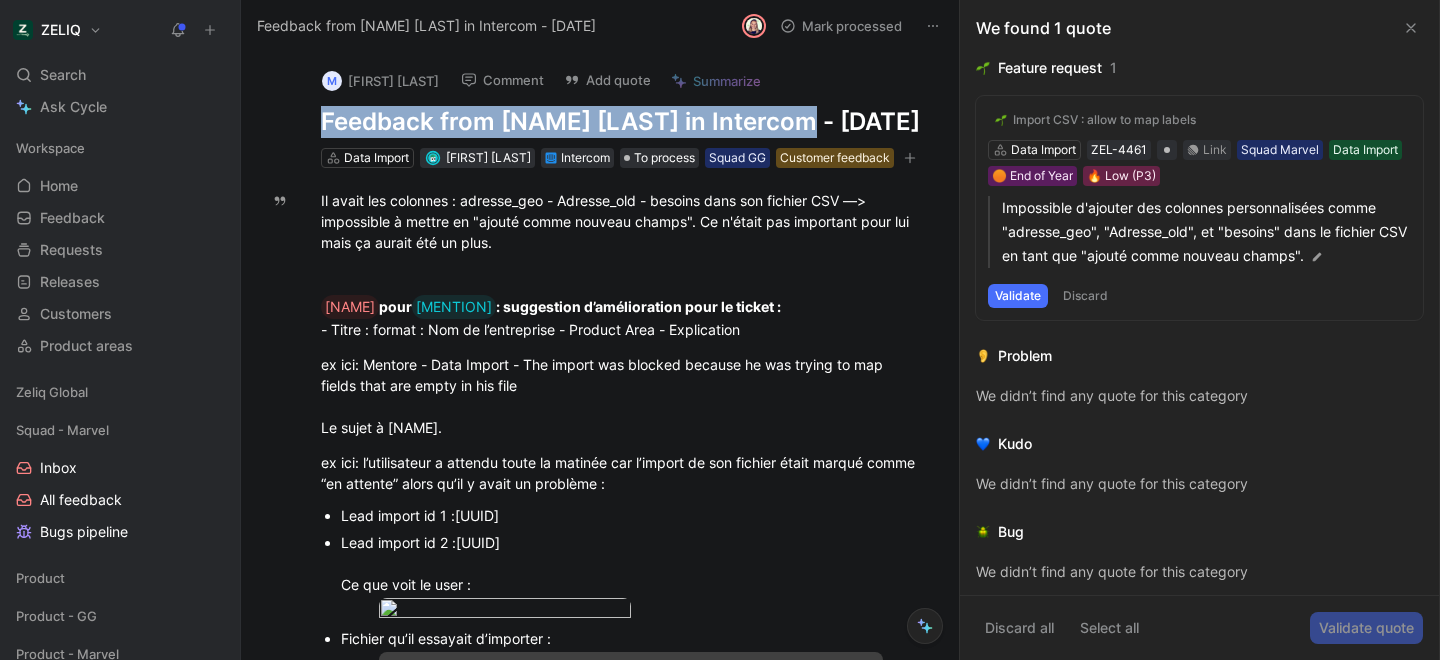 drag, startPoint x: 803, startPoint y: 122, endPoint x: 321, endPoint y: 113, distance: 482.084 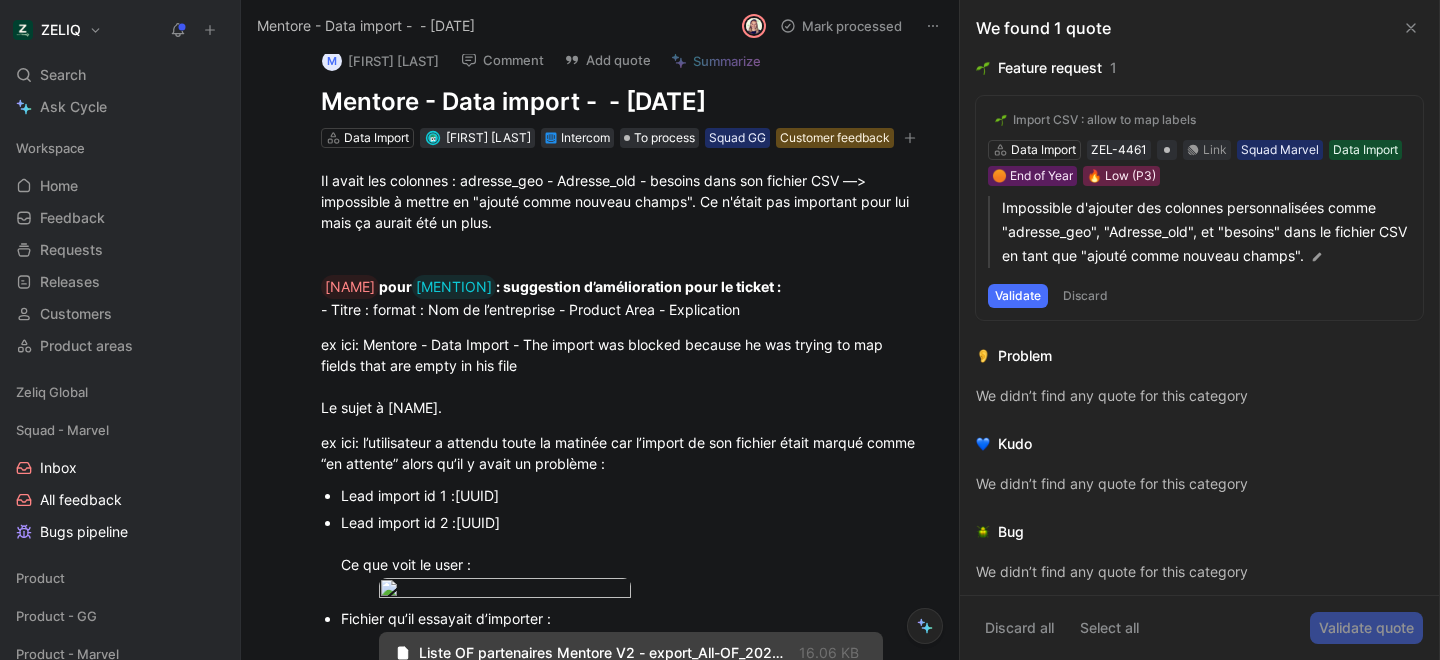scroll, scrollTop: 0, scrollLeft: 0, axis: both 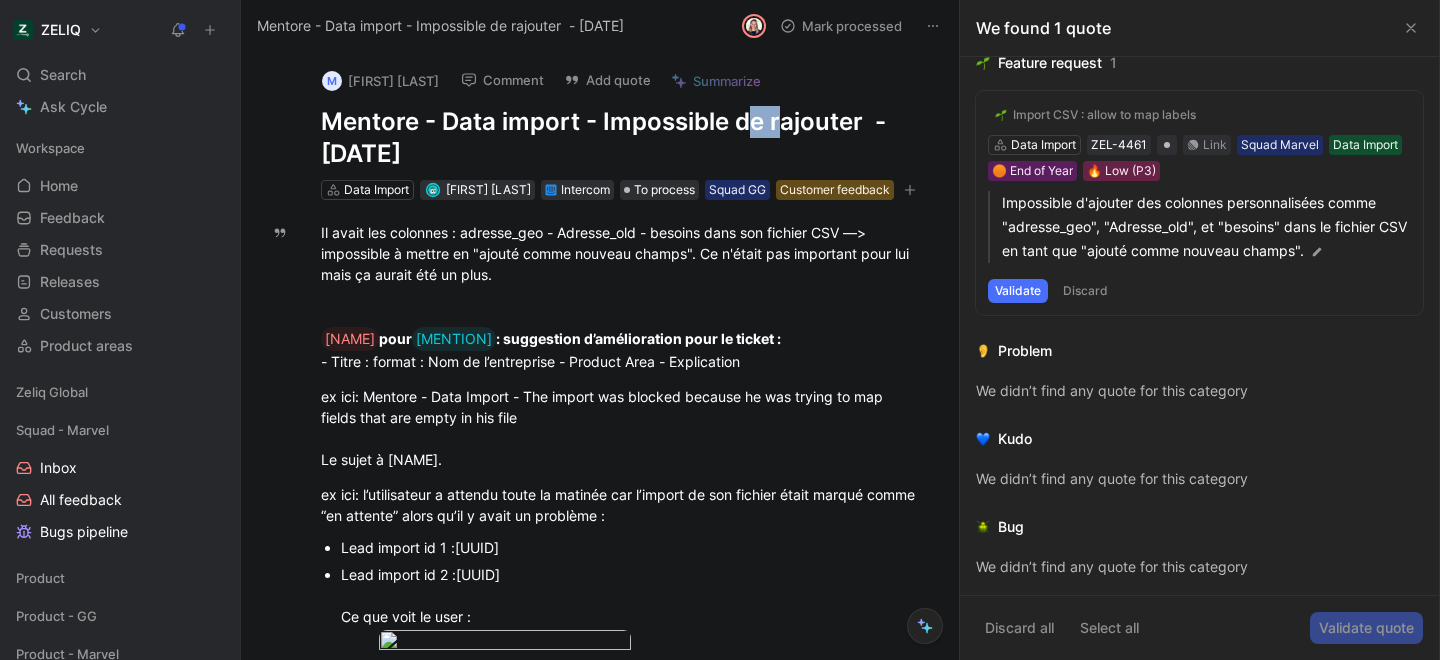 drag, startPoint x: 779, startPoint y: 125, endPoint x: 750, endPoint y: 126, distance: 29.017237 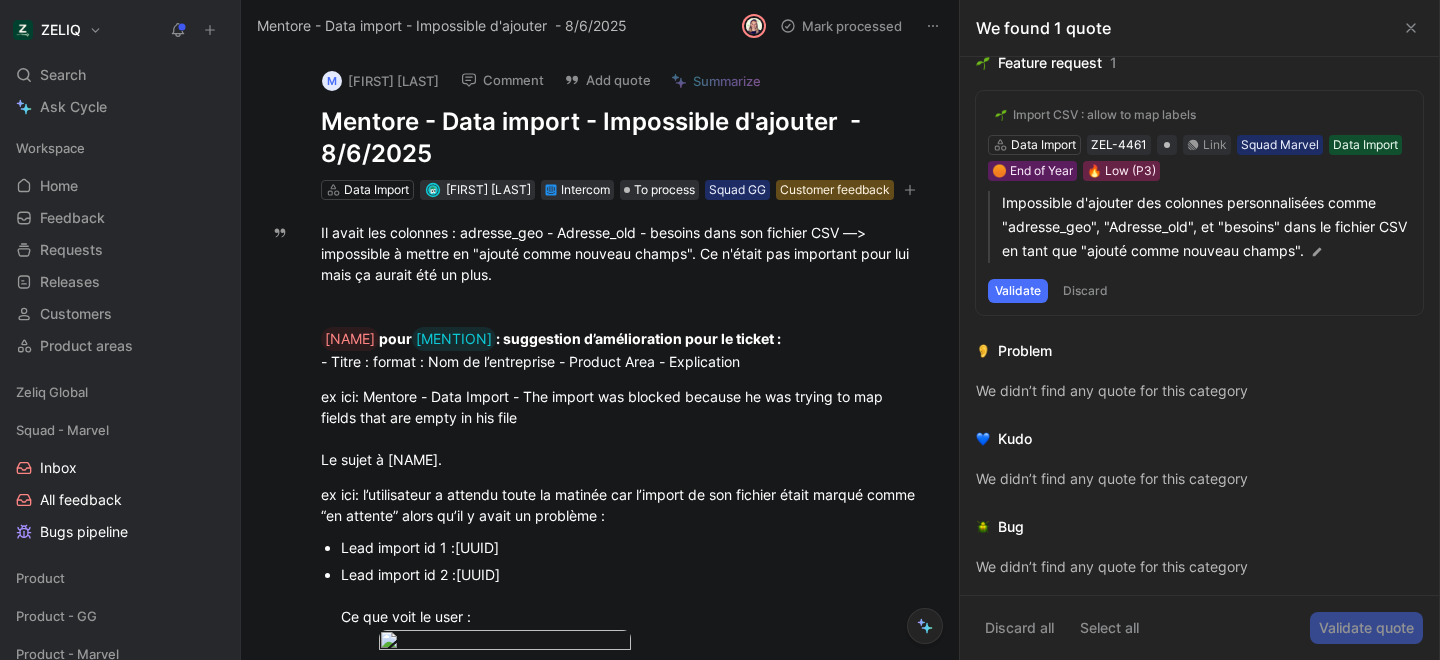 click on "Mentore - Data import - Impossible d'ajouter  - 8/6/2025" at bounding box center [621, 138] 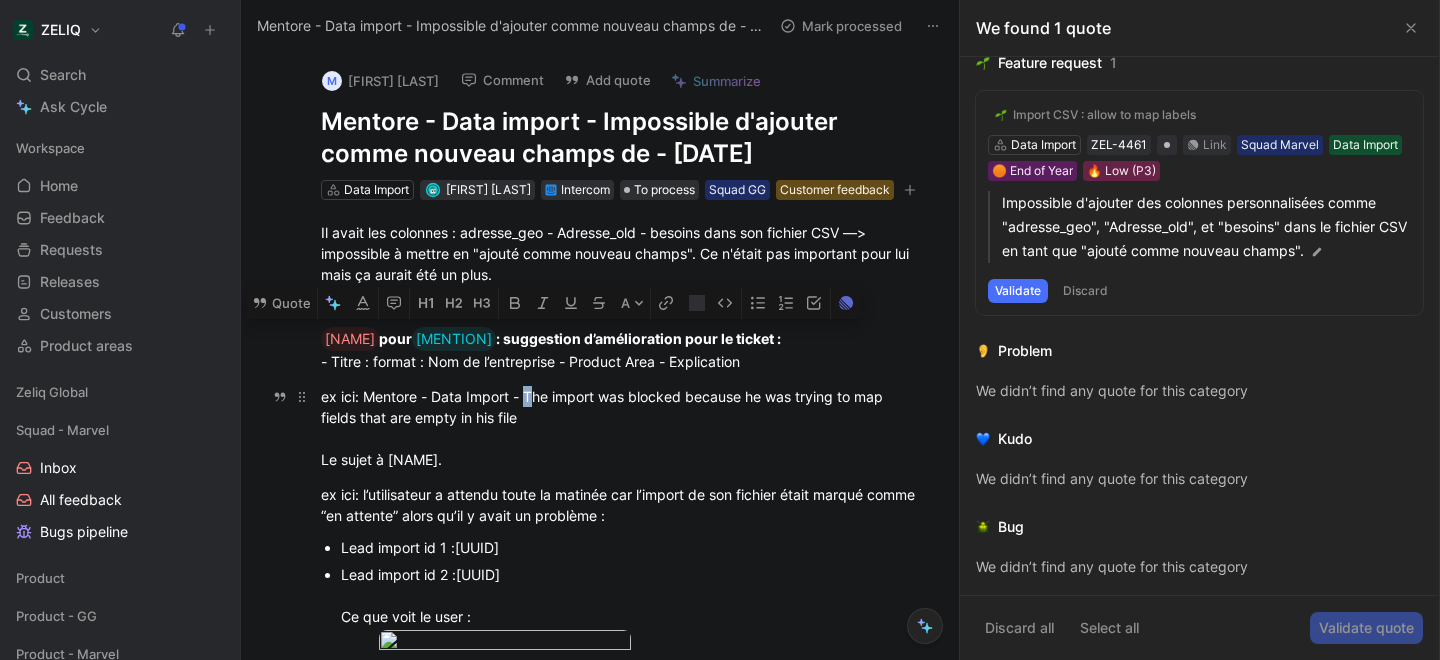 click on "ex ici: [COMPANY] - Data Import - The import was blocked because he was trying to map fields that are empty in his file  - Description : être un petit peu explicite pour expliquer le sujet à [FIRST]." at bounding box center [621, 428] 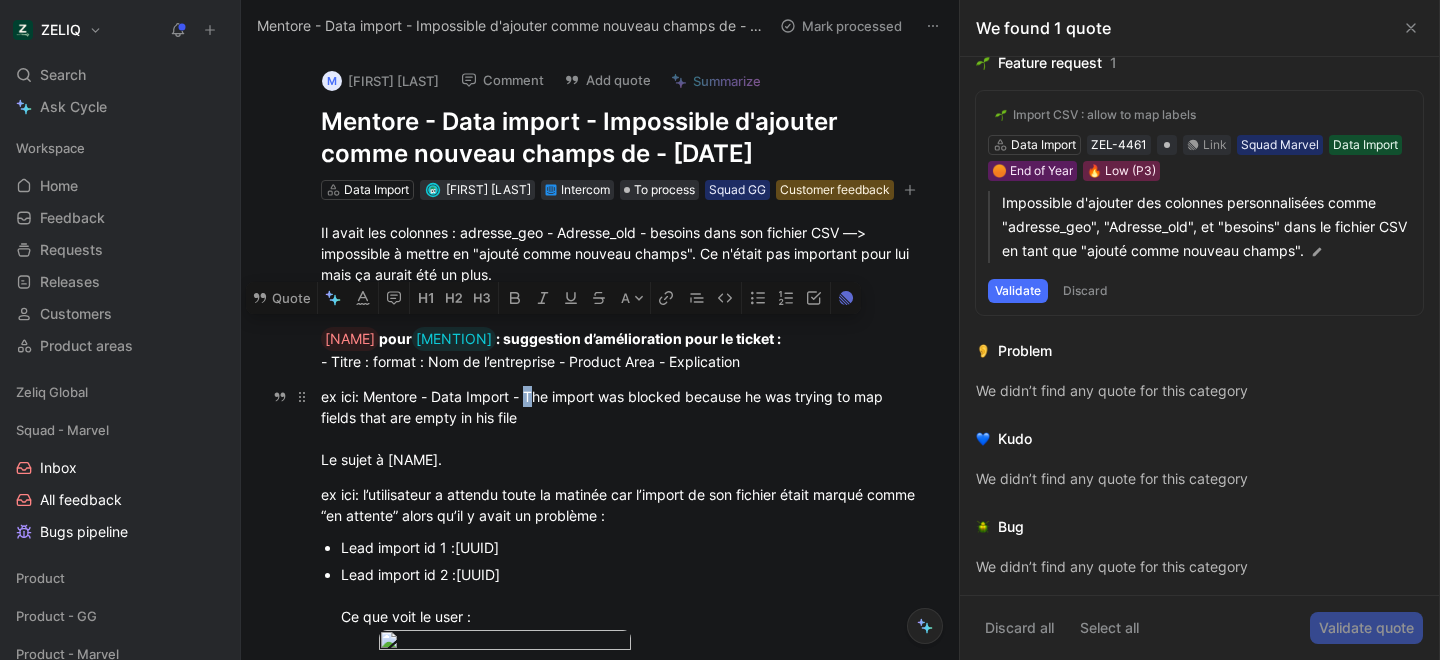 click on "ex ici: [COMPANY] - Data Import - The import was blocked because he was trying to map fields that are empty in his file  - Description : être un petit peu explicite pour expliquer le sujet à [FIRST]." at bounding box center (621, 428) 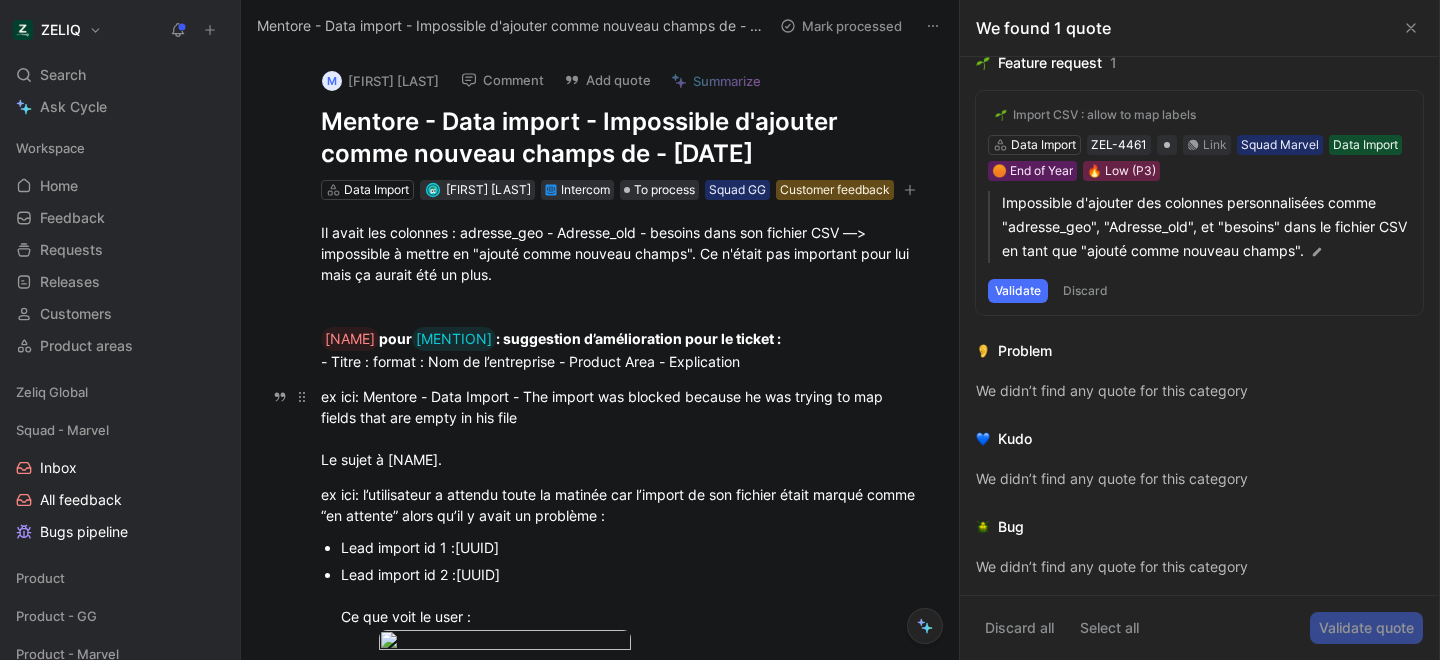 drag, startPoint x: 526, startPoint y: 424, endPoint x: 535, endPoint y: 441, distance: 19.235384 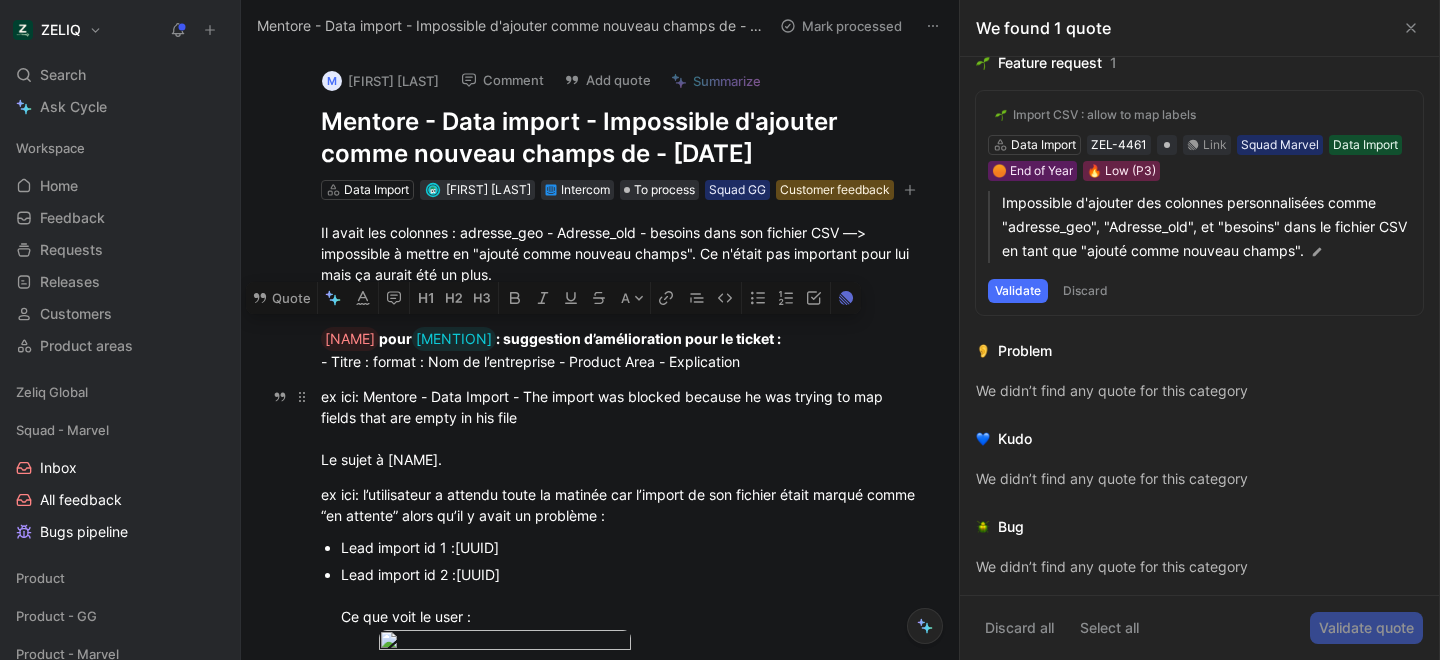 copy on "The import was blocked because he was trying to map fields that are empty in his file" 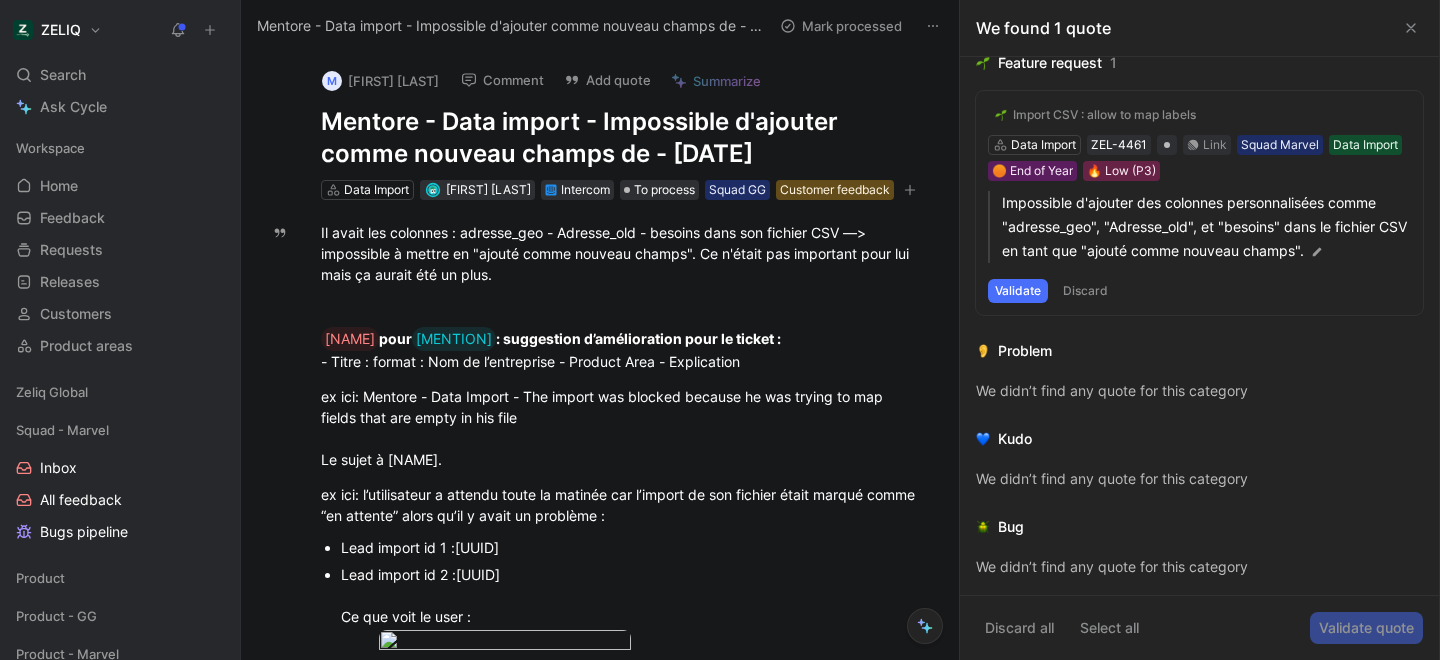 click on "Mentore - Data import - Impossible d'ajouter comme nouveau champs de - [DATE]" at bounding box center (621, 138) 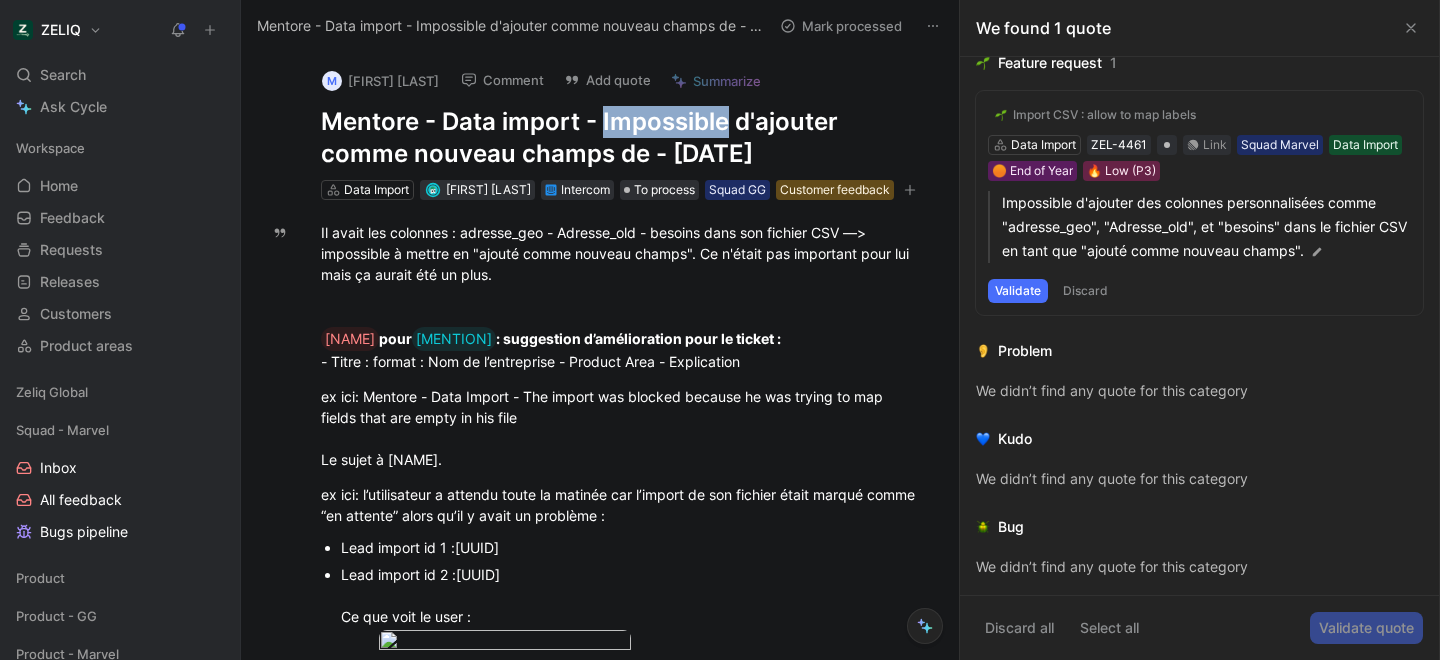 click on "Mentore - Data import - Impossible d'ajouter comme nouveau champs de - [DATE]" at bounding box center (621, 138) 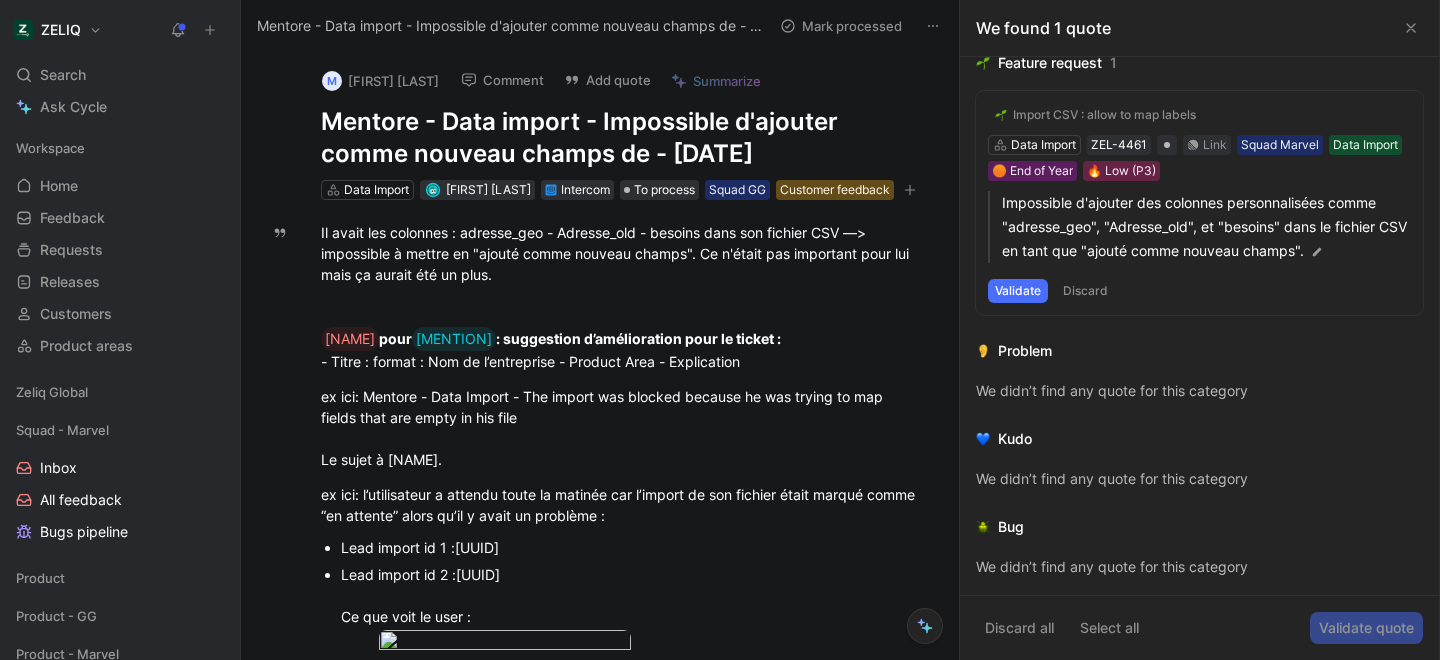click on "Mentore - Data import - Impossible d'ajouter comme nouveau champs de - [DATE]" at bounding box center (621, 138) 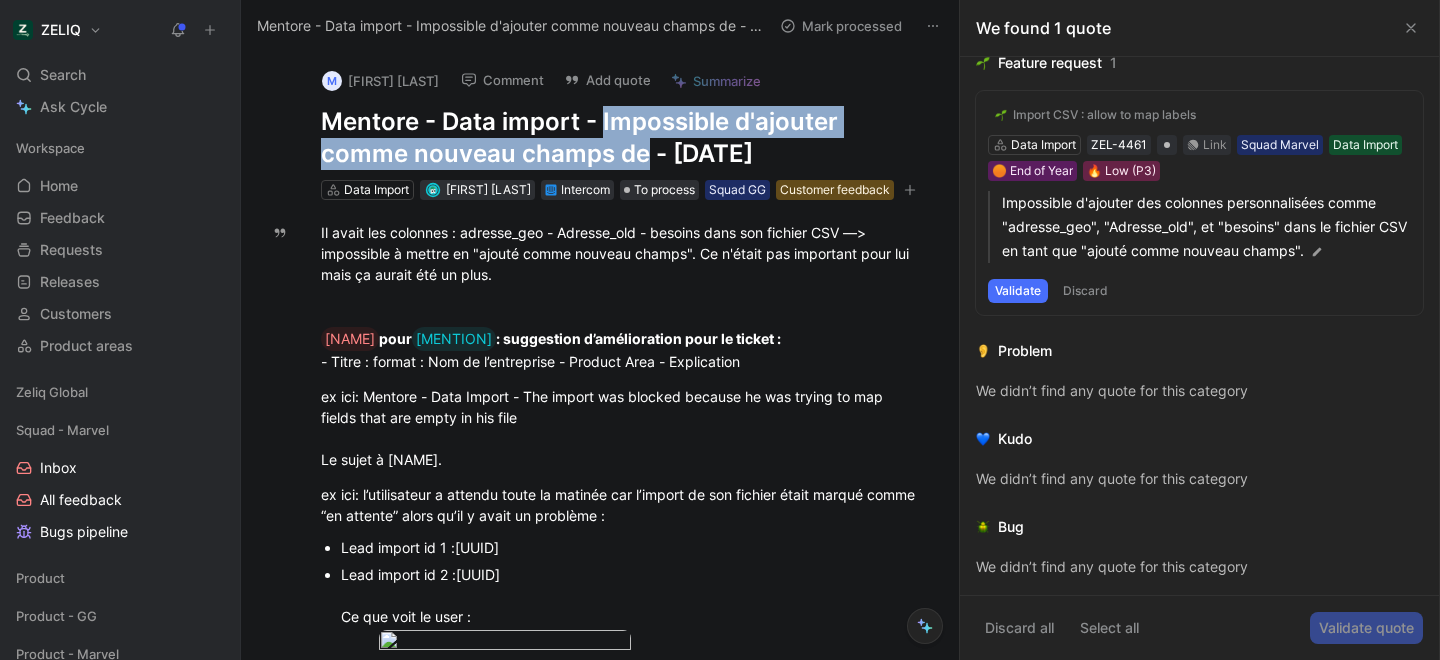 drag, startPoint x: 601, startPoint y: 117, endPoint x: 643, endPoint y: 163, distance: 62.289646 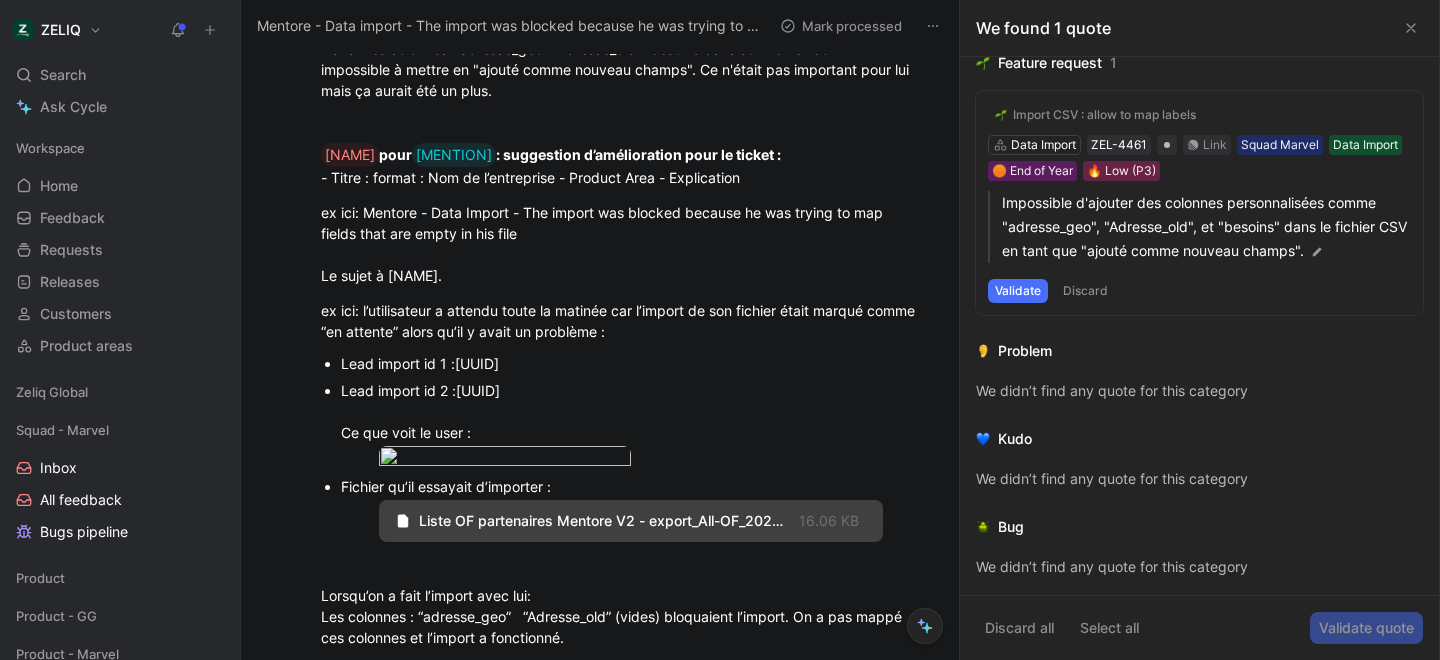 scroll, scrollTop: 211, scrollLeft: 0, axis: vertical 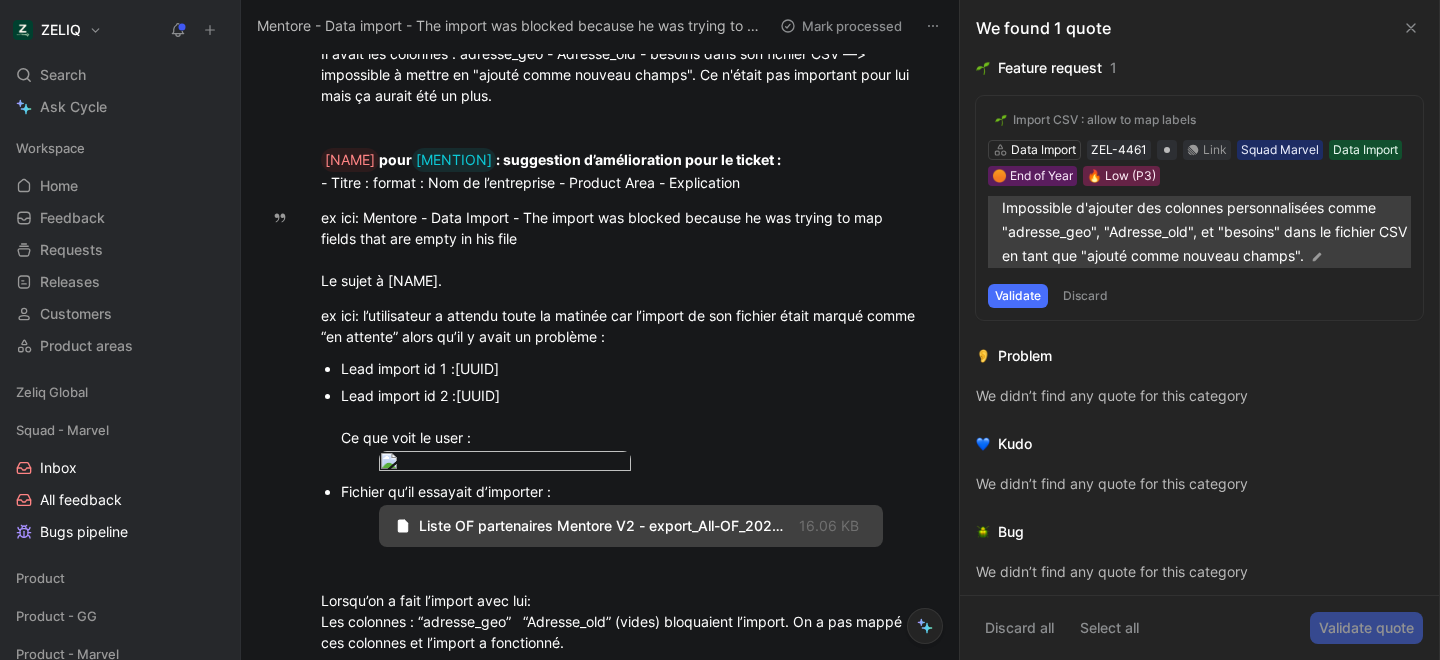 click on "Impossible d'ajouter des colonnes personnalisées comme "adresse_geo", "Adresse_old", et "besoins" dans le fichier CSV en tant que "ajouté comme nouveau champs"." at bounding box center (1206, 232) 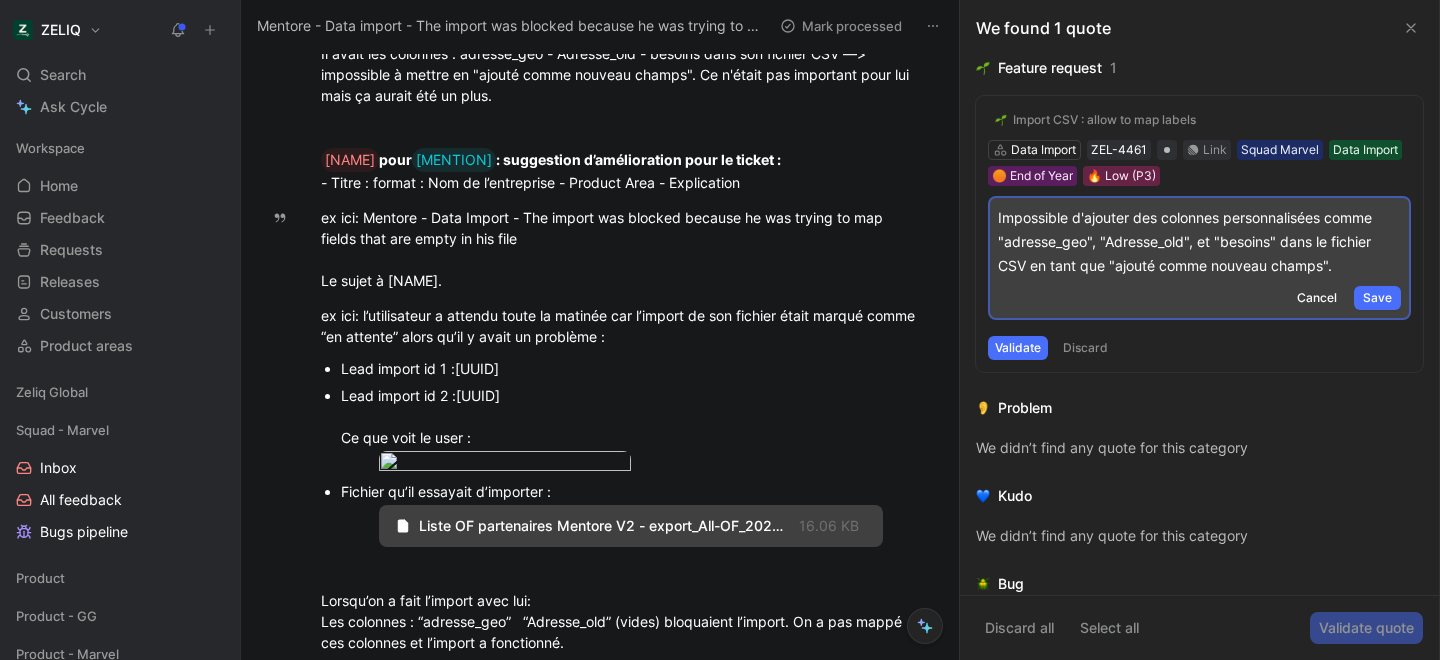 click on "Impossible d'ajouter des colonnes personnalisées comme "adresse_geo", "Adresse_old", et "besoins" dans le fichier CSV en tant que "ajouté comme nouveau champs"." at bounding box center [1199, 242] 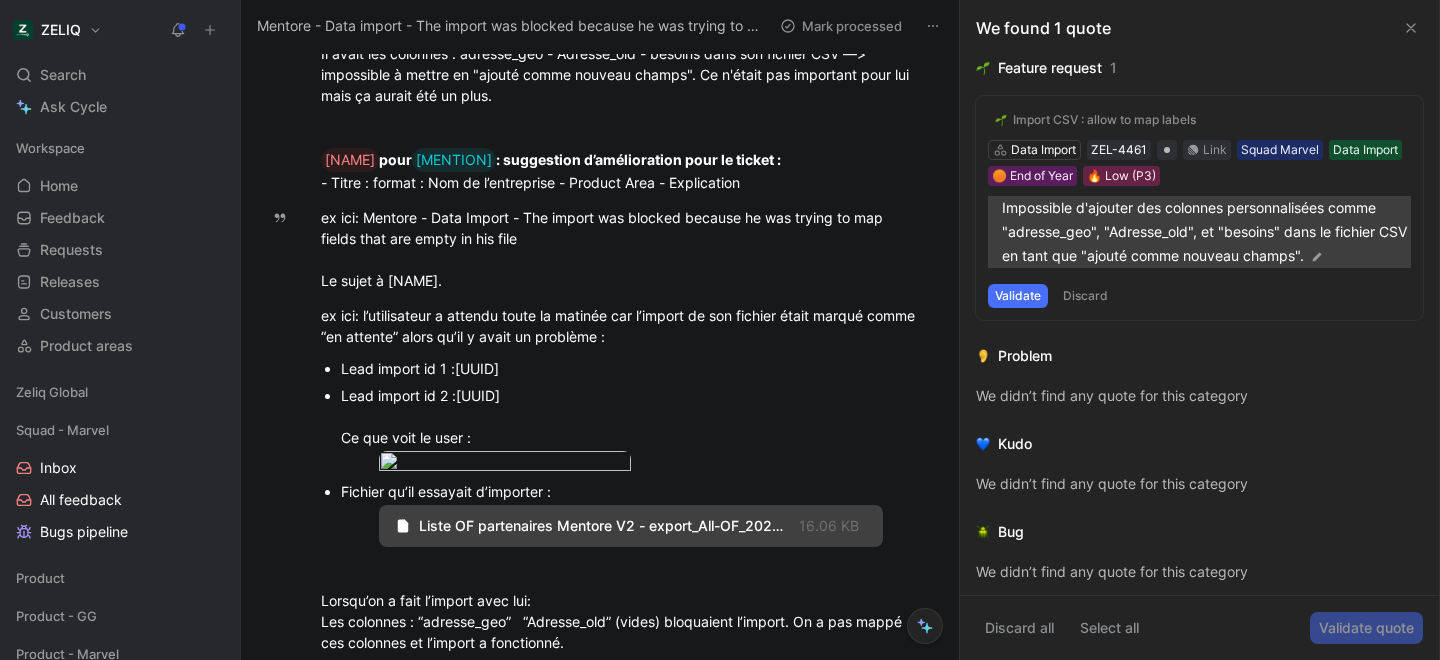 click on "Impossible d'ajouter des colonnes personnalisées comme "adresse_geo", "Adresse_old", et "besoins" dans le fichier CSV en tant que "ajouté comme nouveau champs"." at bounding box center (1206, 232) 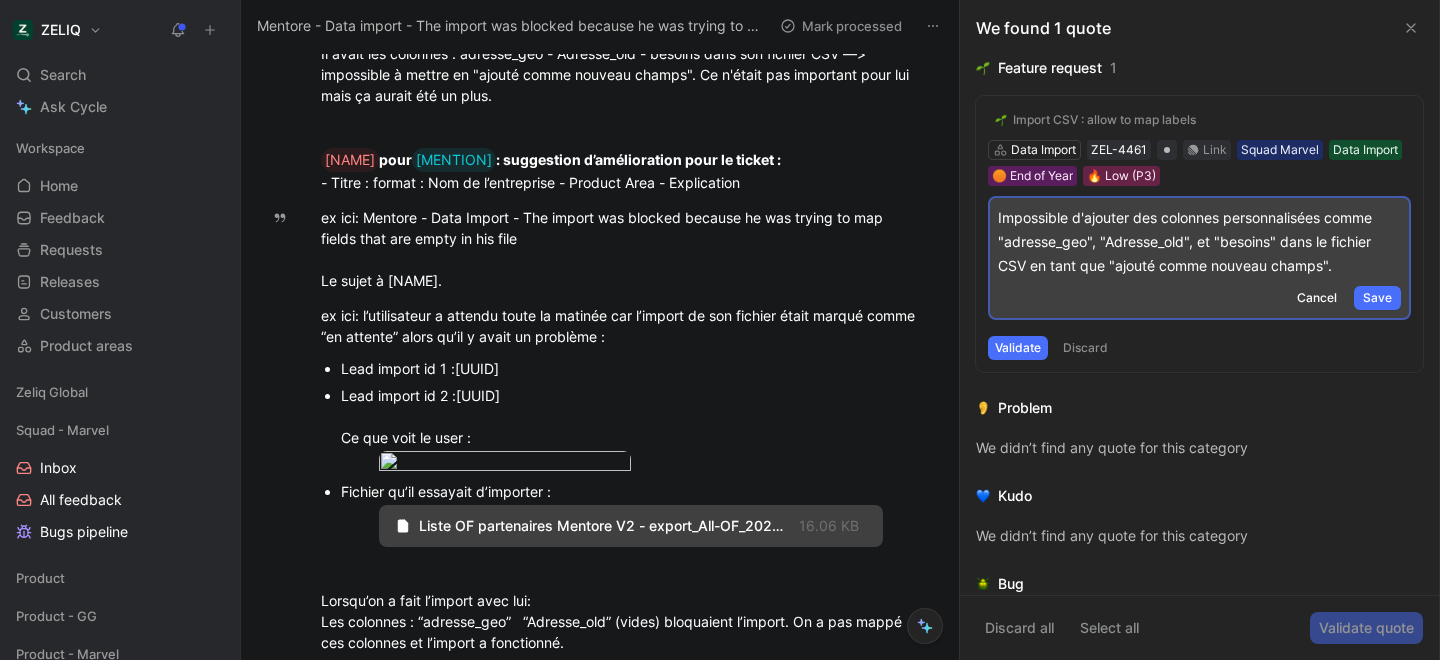 click on "Impossible d'ajouter des colonnes personnalisées comme "adresse_geo", "Adresse_old", et "besoins" dans le fichier CSV en tant que "ajouté comme nouveau champs"." at bounding box center [1199, 242] 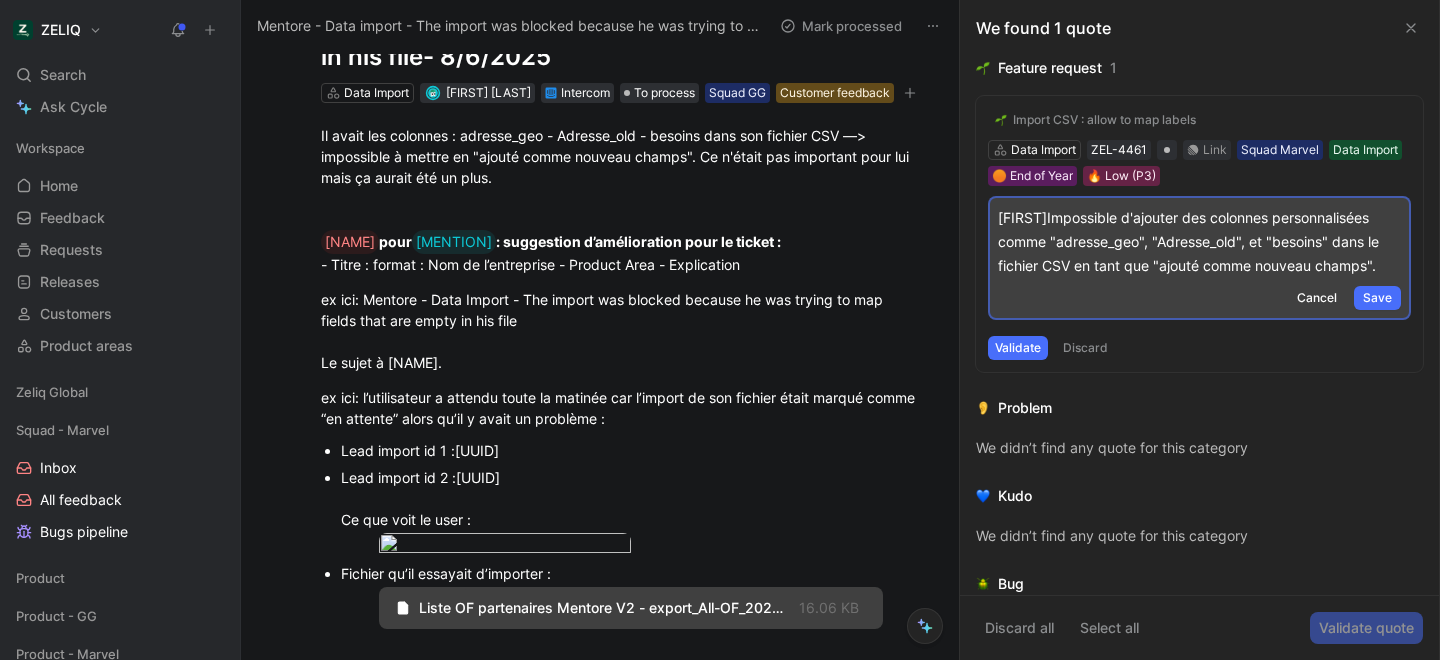 scroll, scrollTop: 0, scrollLeft: 0, axis: both 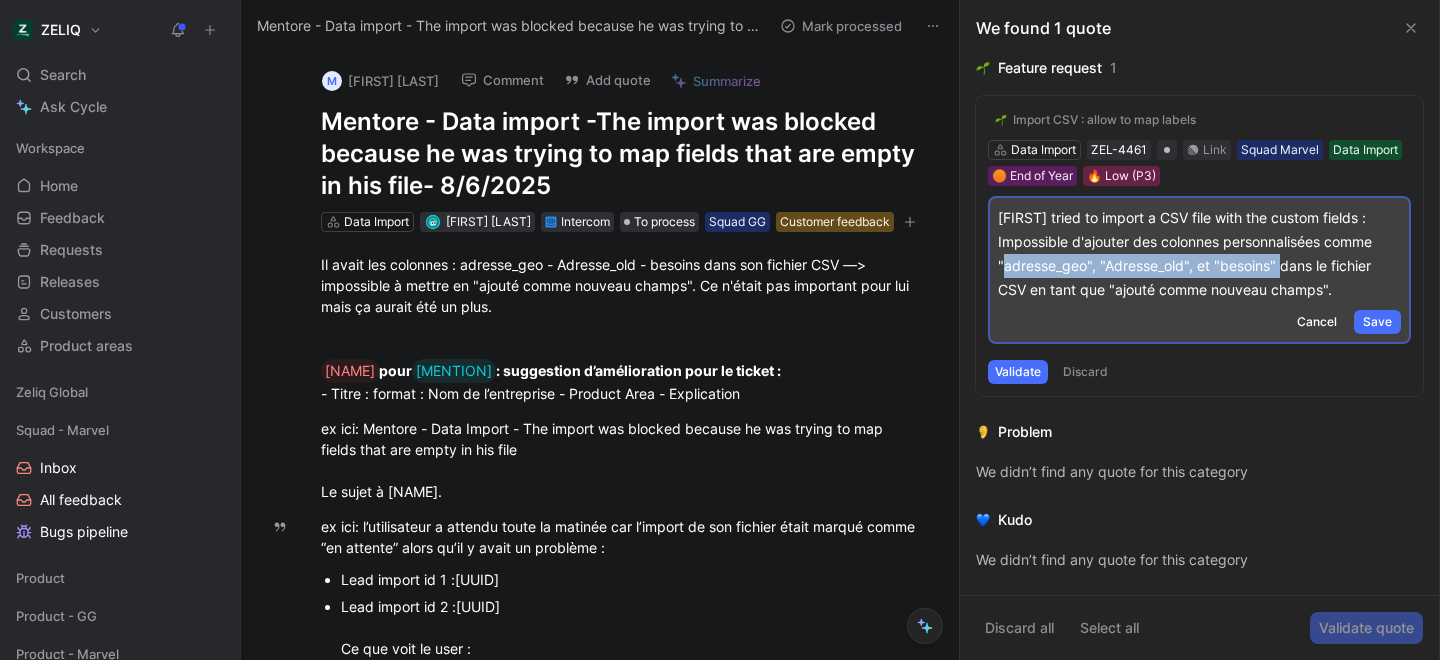 drag, startPoint x: 997, startPoint y: 267, endPoint x: 1277, endPoint y: 271, distance: 280.02856 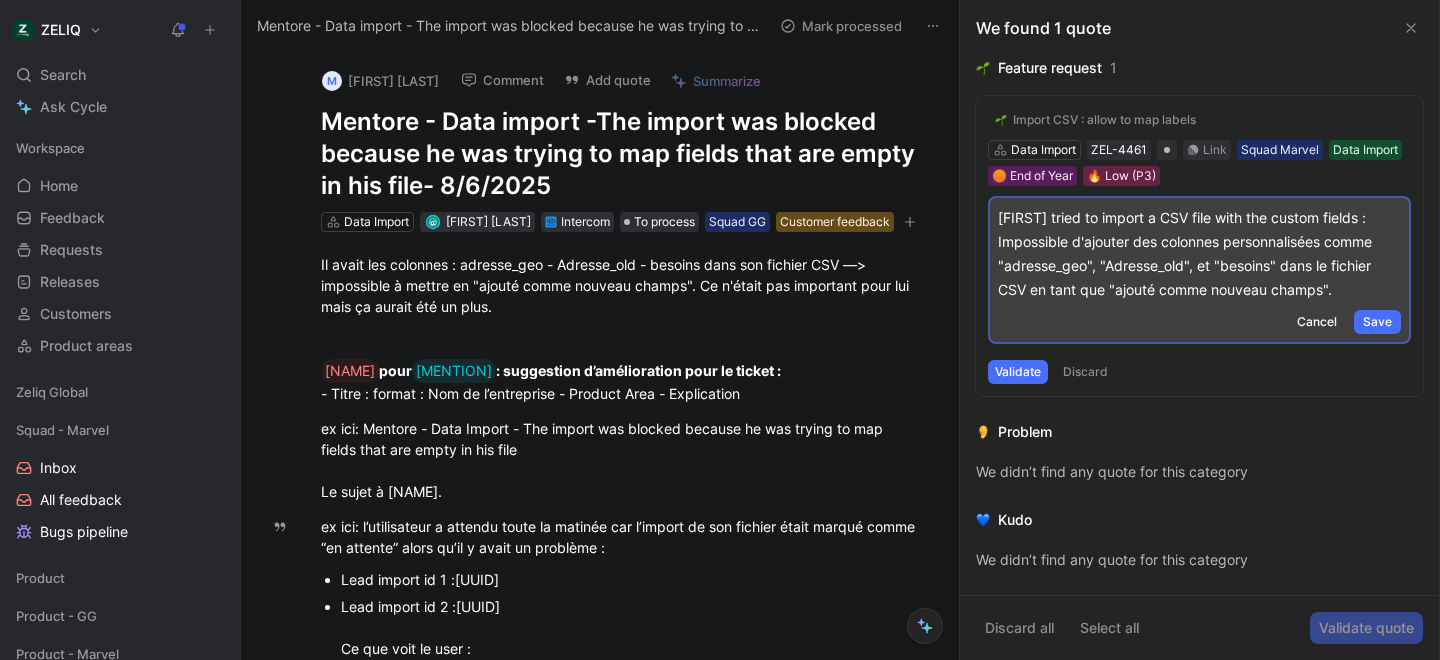 click on "[FIRST] tried to import a CSV file with the custom fields : Impossible d'ajouter des colonnes personnalisées comme "adresse_geo", "Adresse_old", et "besoins" dans le fichier CSV en tant que "ajouté comme nouveau champs"." at bounding box center (1199, 254) 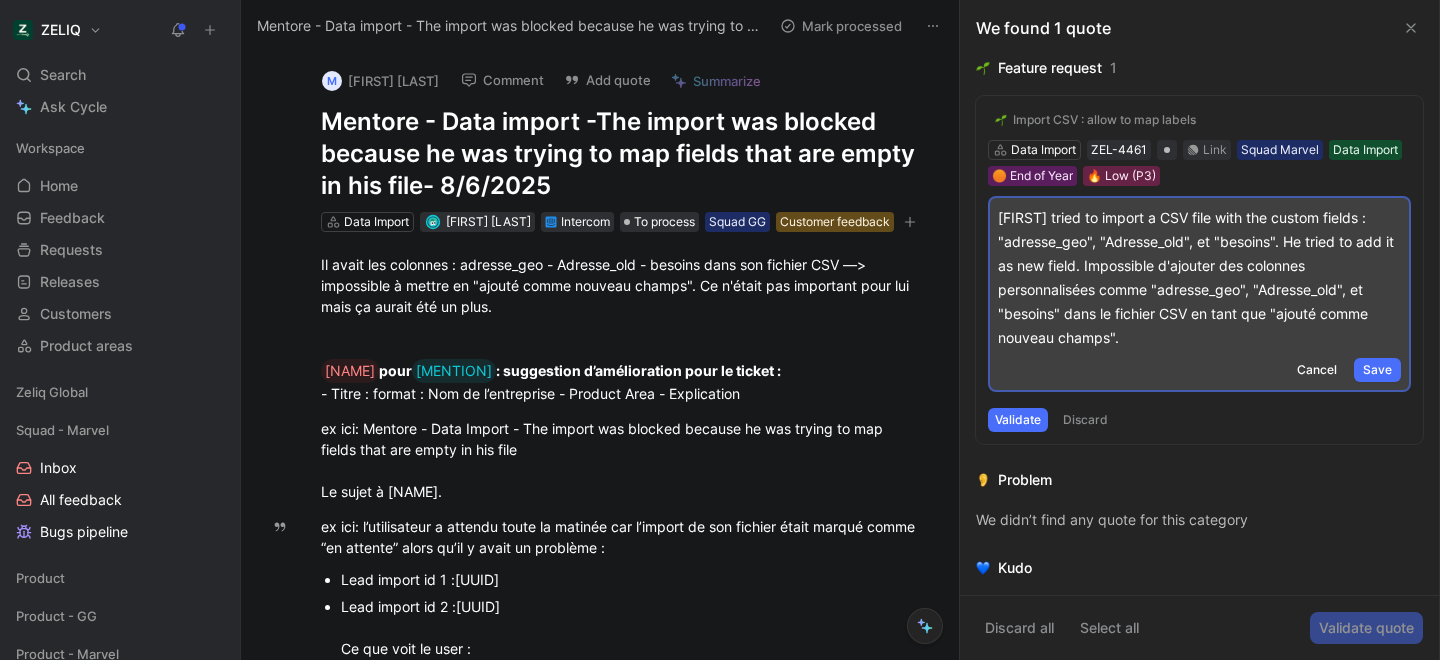click on "[FIRST] tried to import a CSV file with the custom fields : "adresse_geo", "Adresse_old", et "besoins". He tried to add it as new field. Impossible d'ajouter des colonnes personnalisées comme "adresse_geo", "Adresse_old", et "besoins" dans le fichier CSV en tant que "ajouté comme nouveau champs"." at bounding box center [1199, 278] 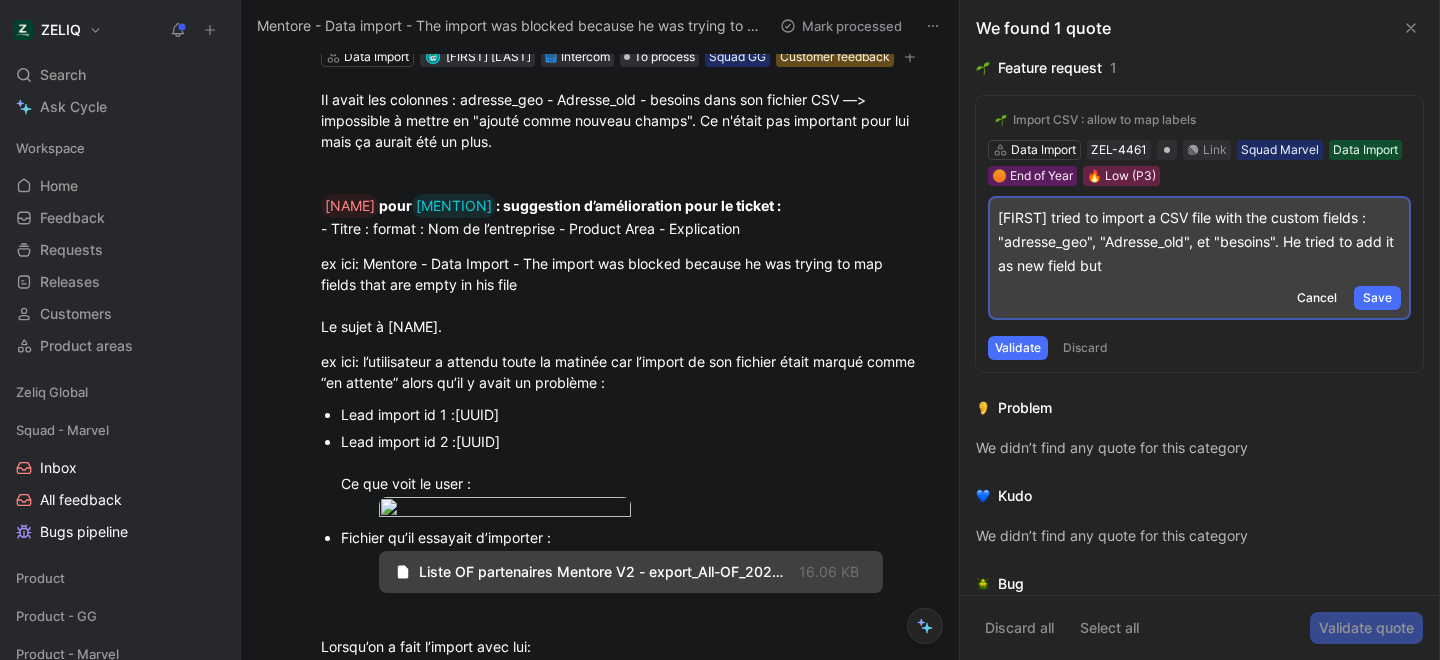 scroll, scrollTop: 185, scrollLeft: 0, axis: vertical 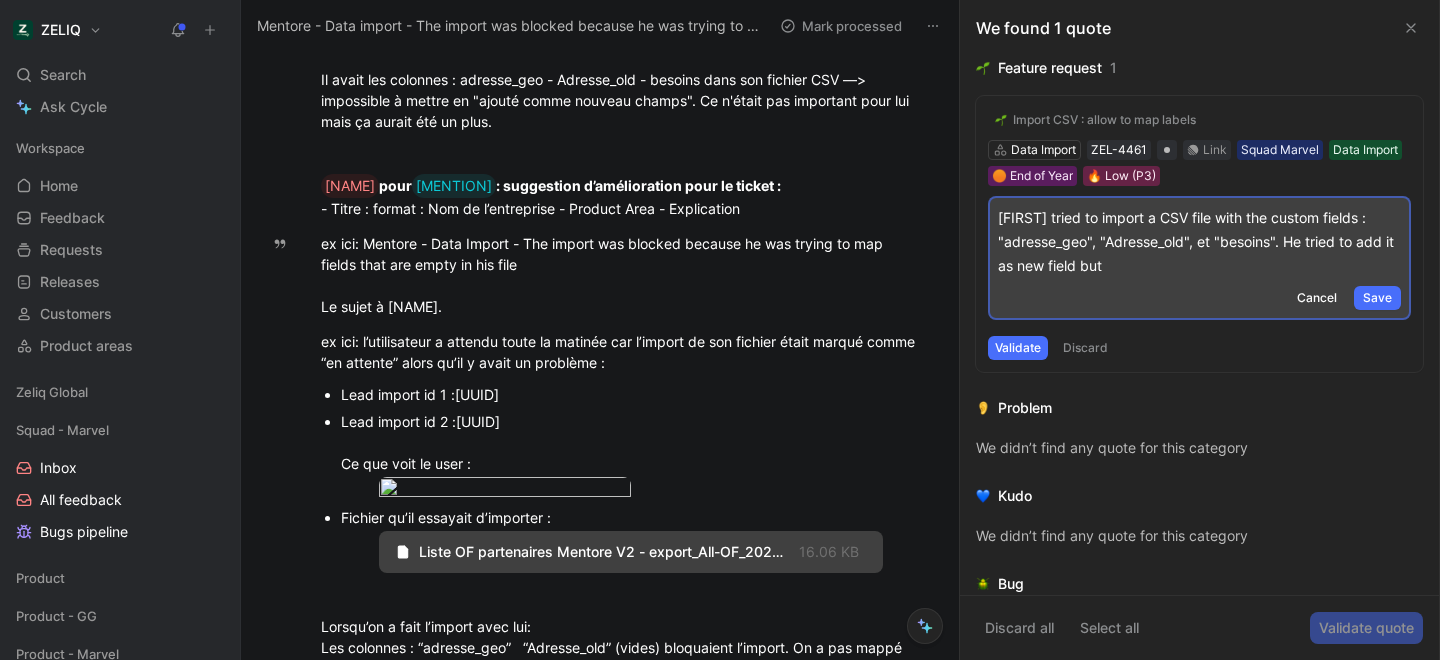 drag, startPoint x: 1106, startPoint y: 266, endPoint x: 1080, endPoint y: 266, distance: 26 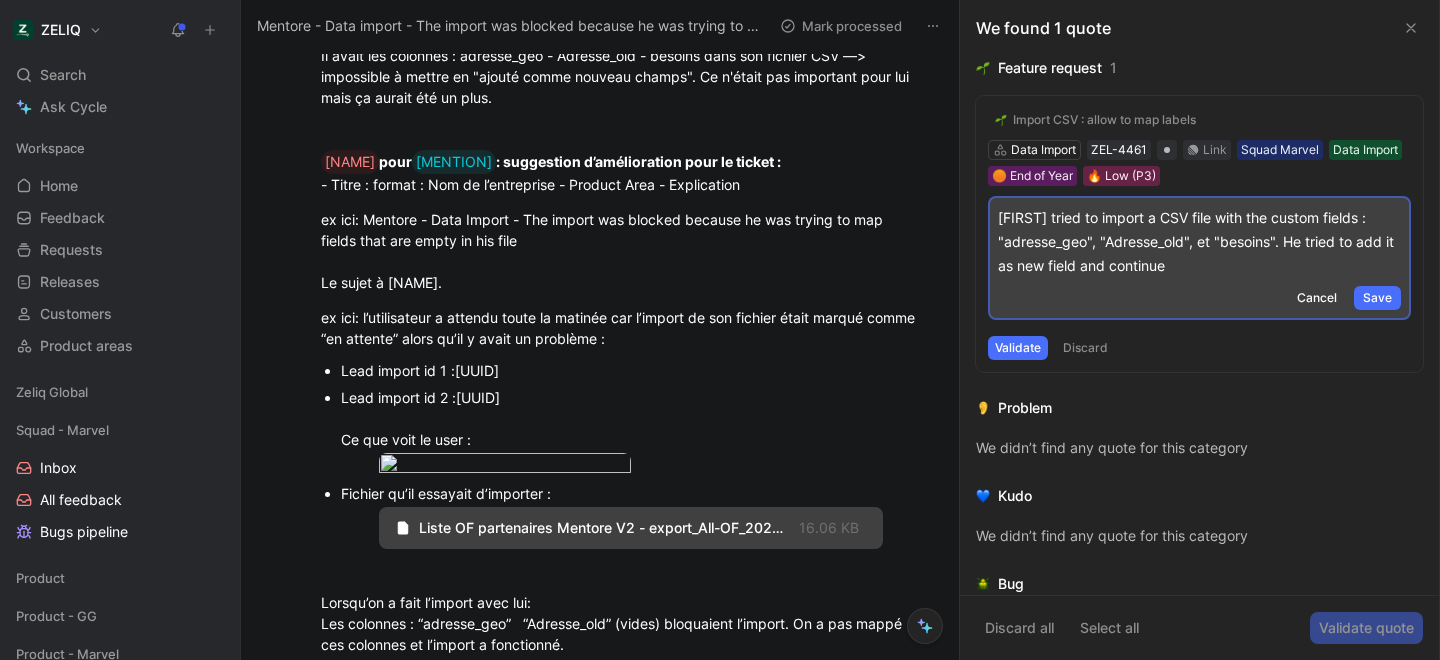 scroll, scrollTop: 210, scrollLeft: 0, axis: vertical 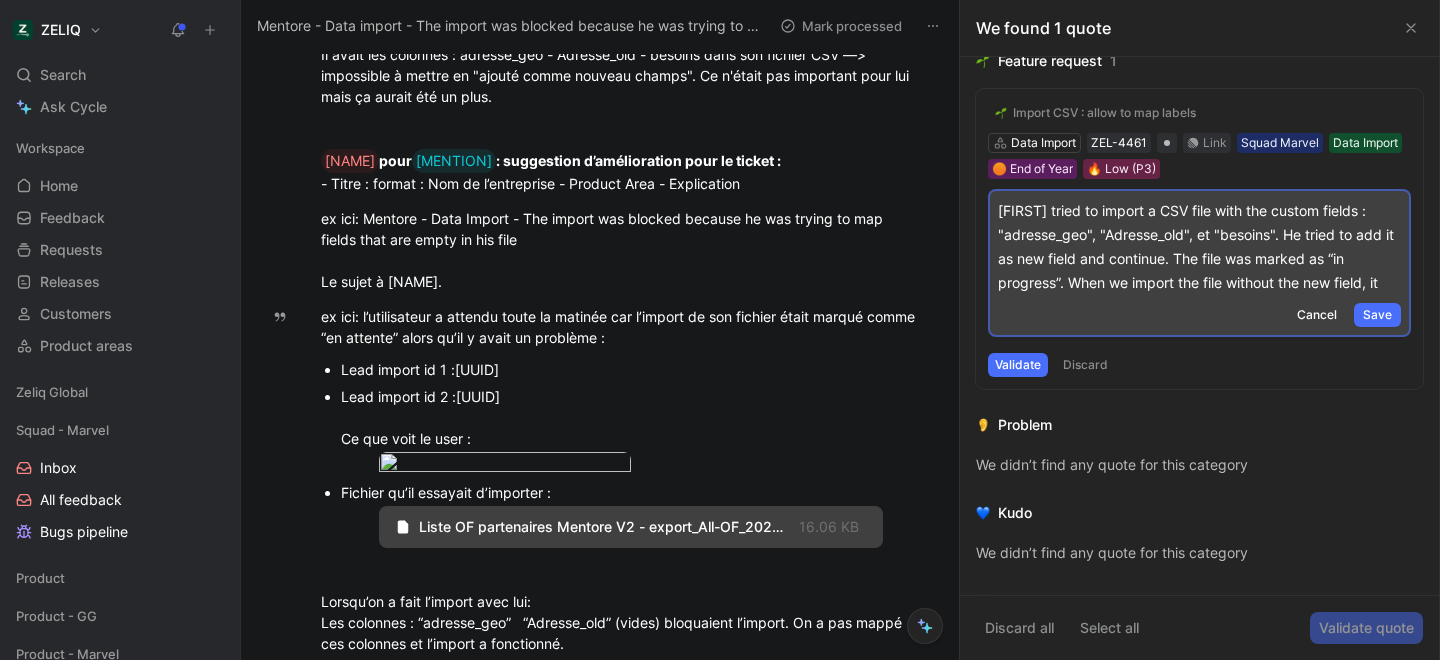 click on "[FIRST] tried to import a CSV file with the custom fields : "adresse_geo", "Adresse_old", et "besoins". He tried to add it as new field and continue. The file was marked as “in progress”. When we import the file without the new field, it" at bounding box center (1199, 247) 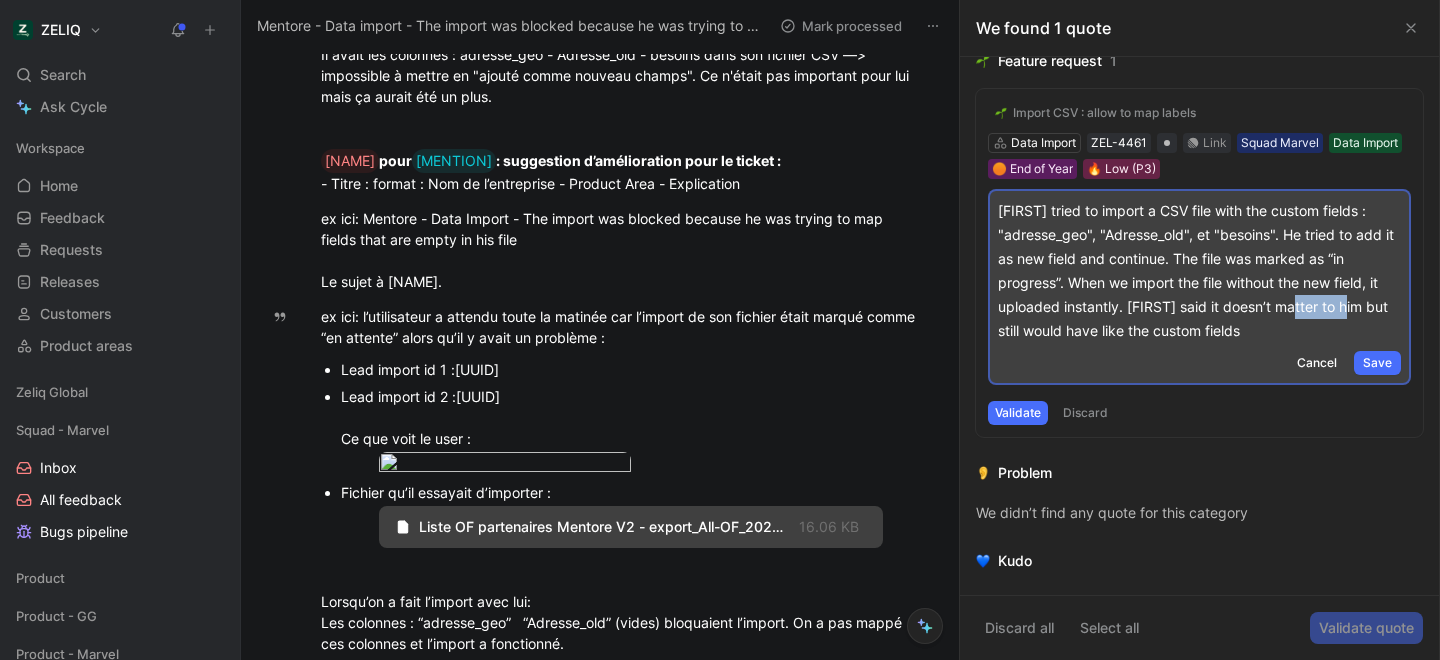 drag, startPoint x: 1291, startPoint y: 307, endPoint x: 1348, endPoint y: 311, distance: 57.14018 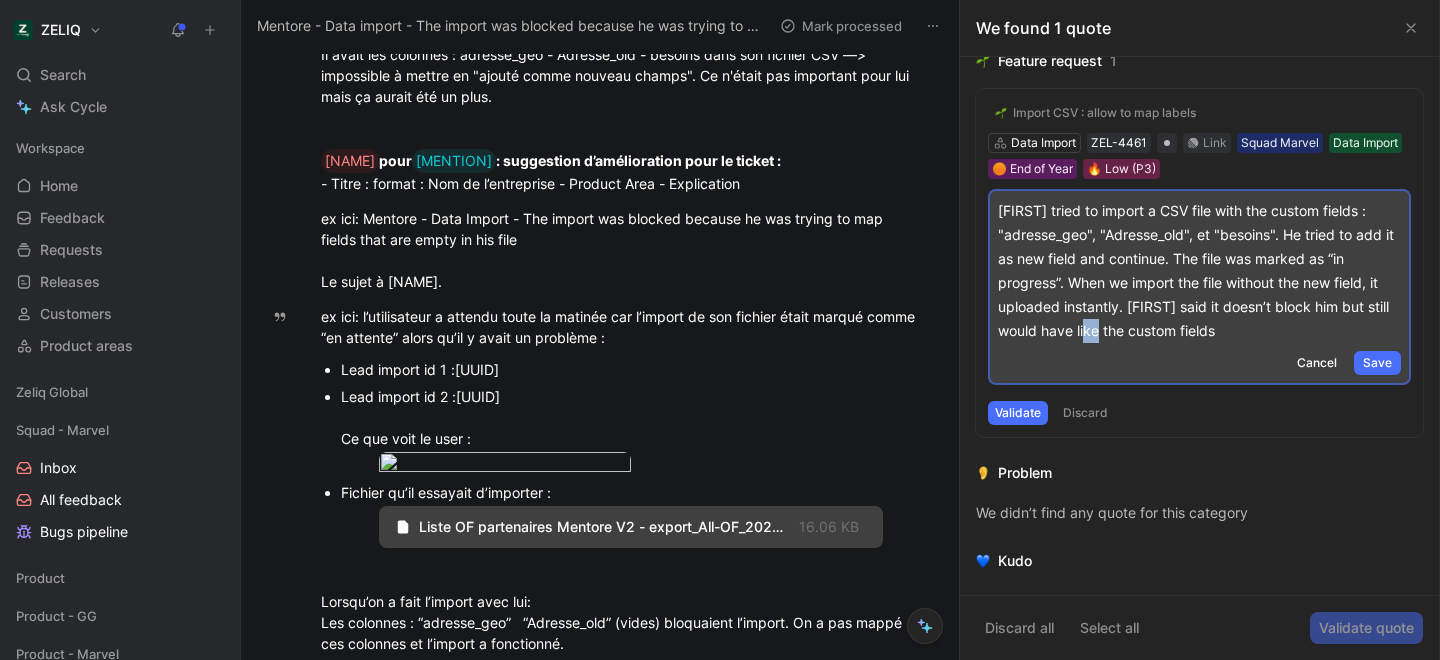 click on "[FIRST] tried to import a CSV file with the custom fields : "adresse_geo", "Adresse_old", et "besoins". He tried to add it as new field and continue. The file was marked as “in progress”. When we import the file without the new field, it uploaded instantly. [FIRST] said it doesn’t block him but still would have like the custom fields" at bounding box center (1199, 271) 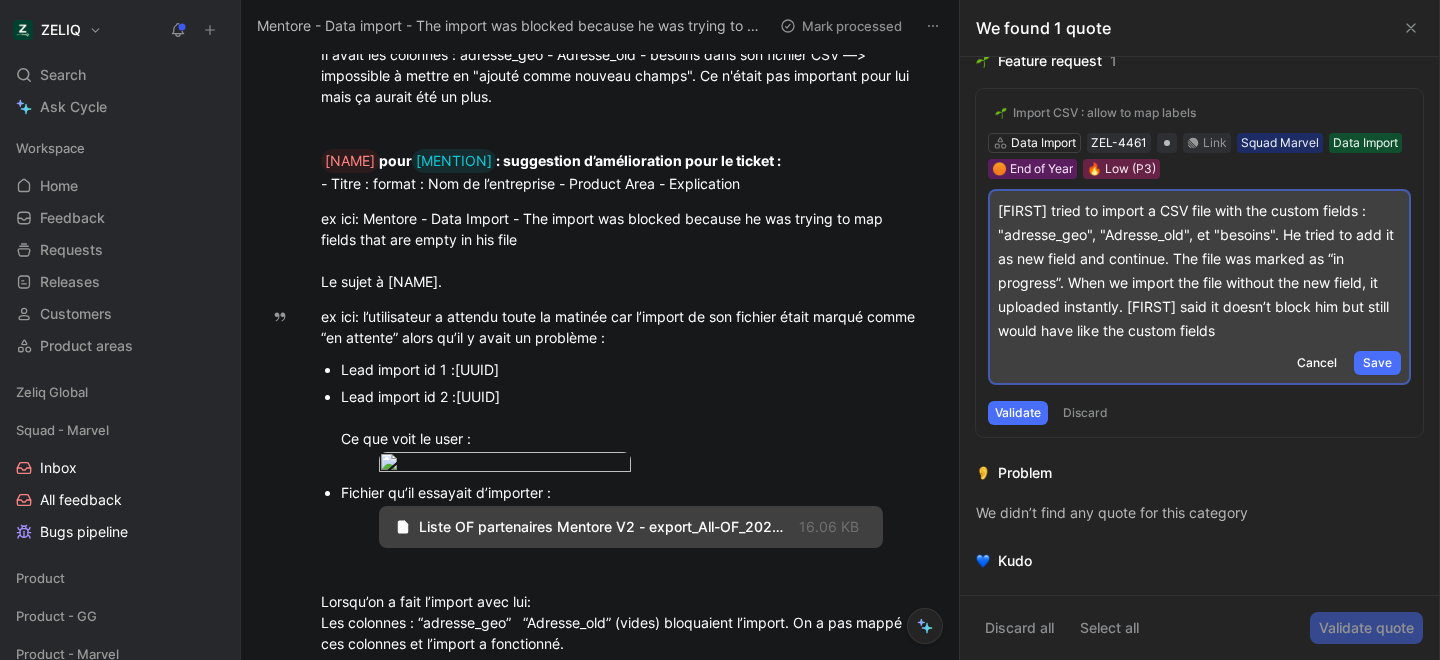 click on "[FIRST] tried to import a CSV file with the custom fields : "adresse_geo", "Adresse_old", et "besoins". He tried to add it as new field and continue. The file was marked as “in progress”. When we import the file without the new field, it uploaded instantly. [FIRST] said it doesn’t block him but still would have like the custom fields" at bounding box center [1199, 271] 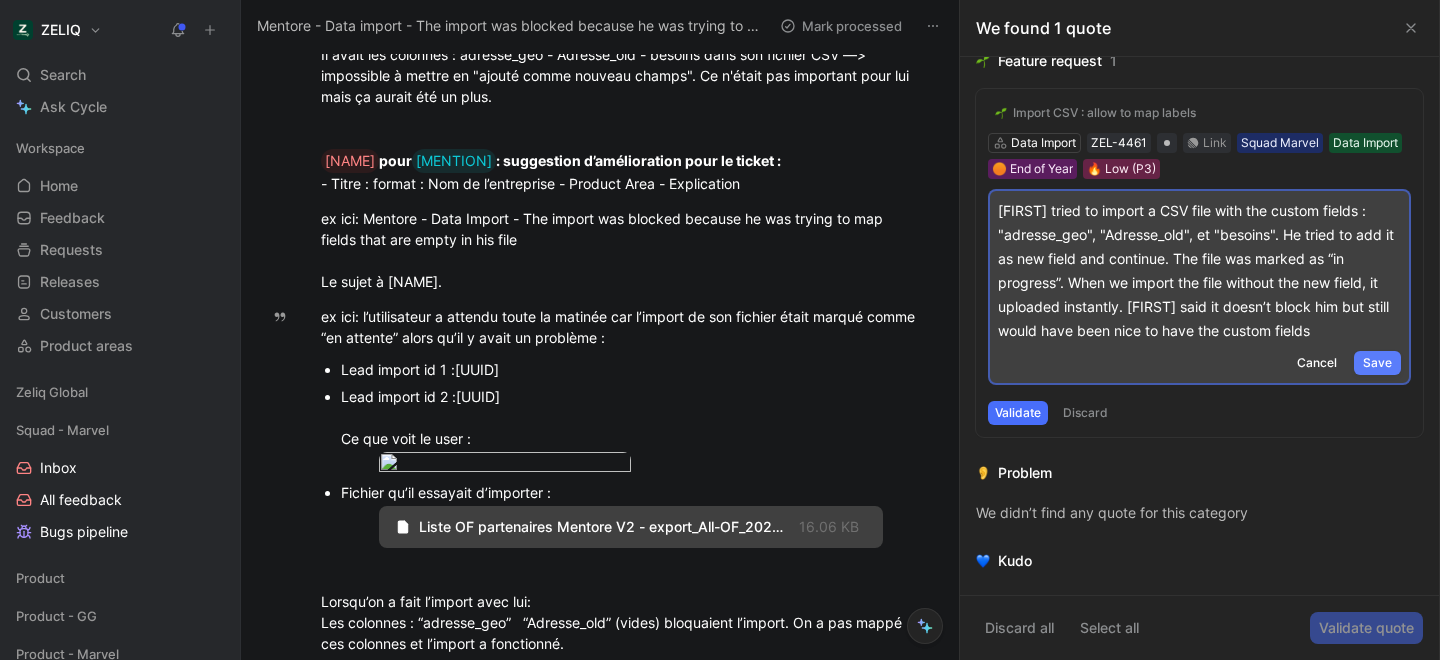 click on "Save" at bounding box center (1377, 363) 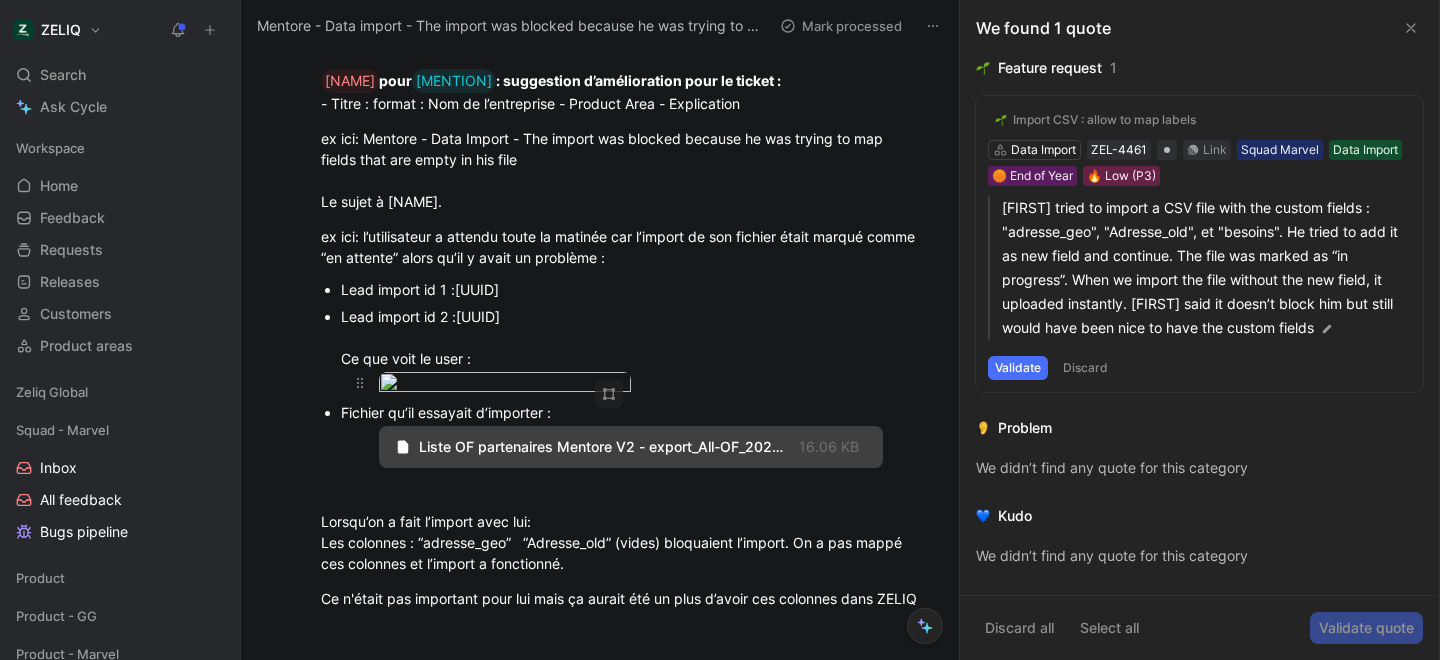 scroll, scrollTop: 292, scrollLeft: 0, axis: vertical 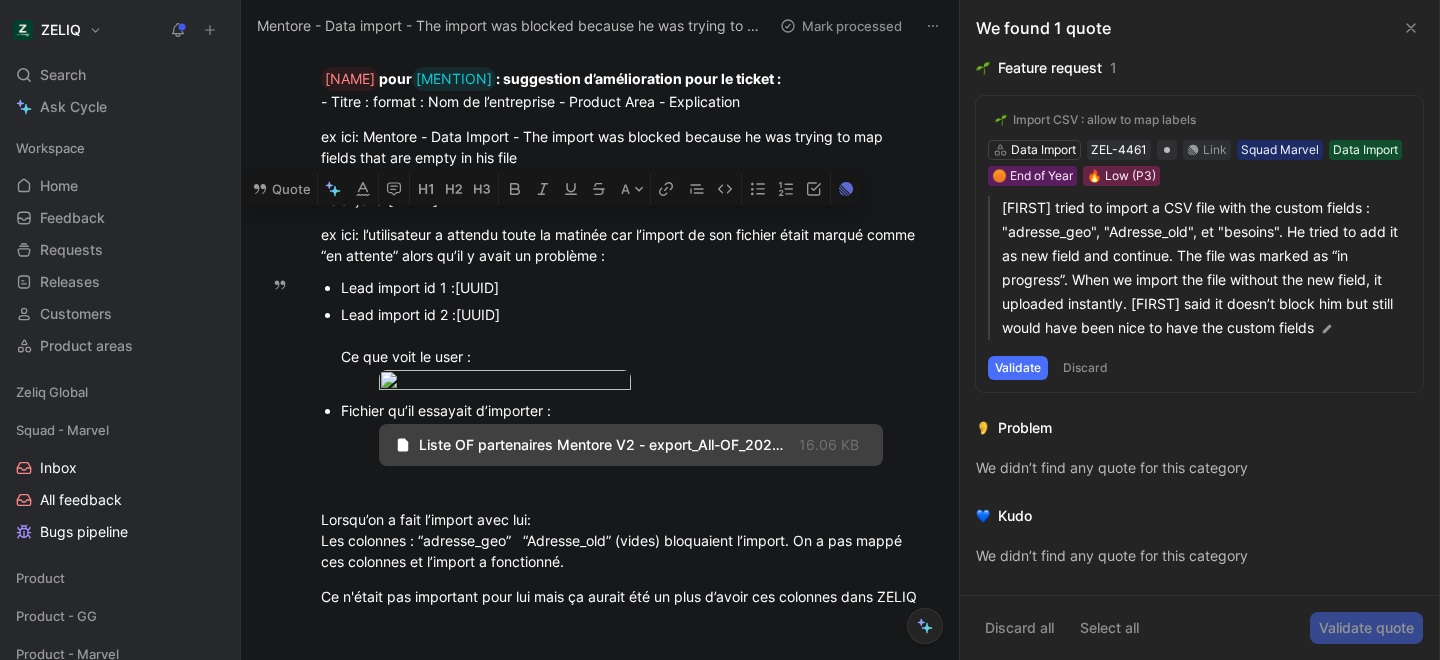 drag, startPoint x: 334, startPoint y: 308, endPoint x: 755, endPoint y: 341, distance: 422.29138 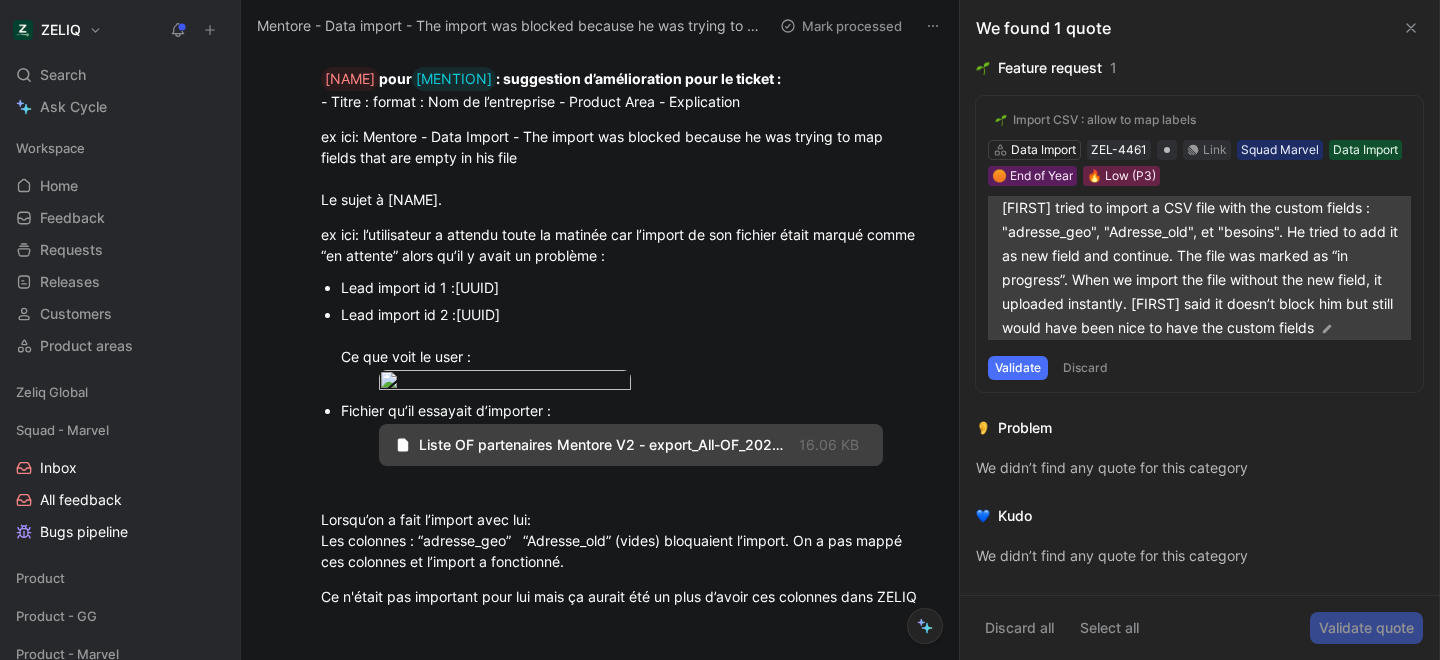 click at bounding box center (1327, 329) 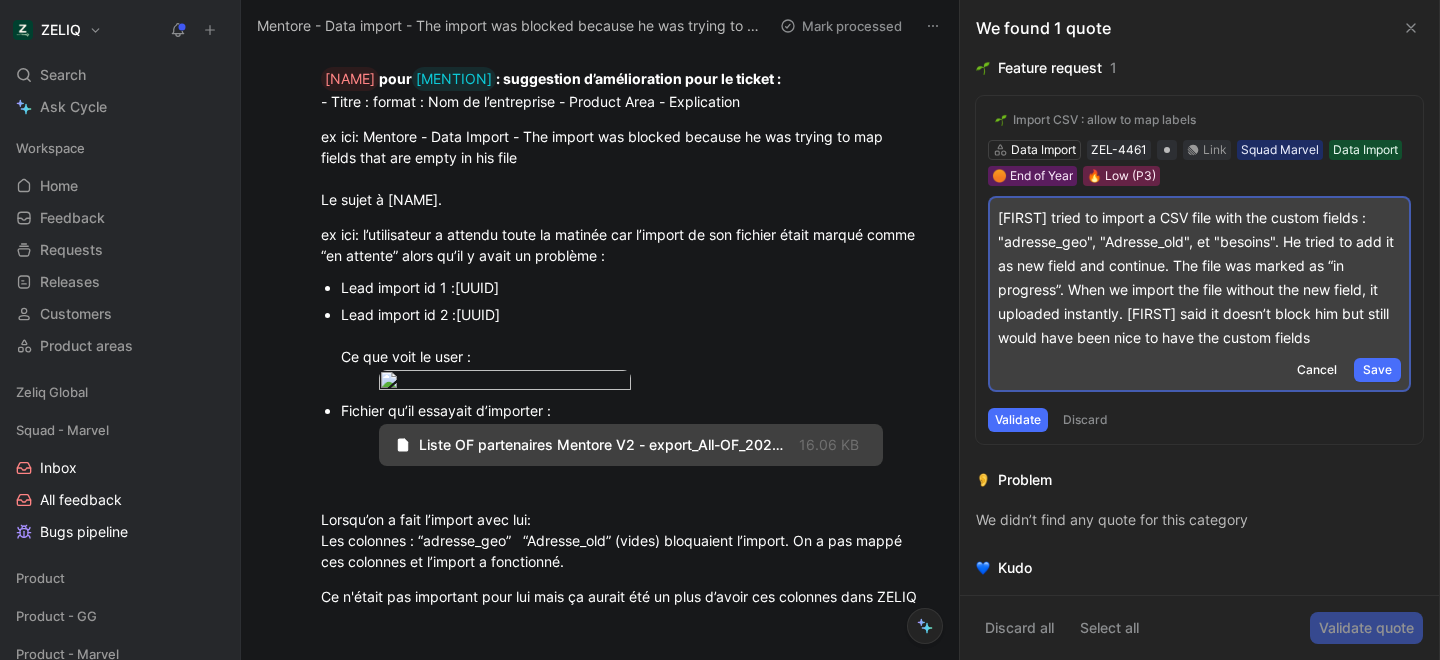 type 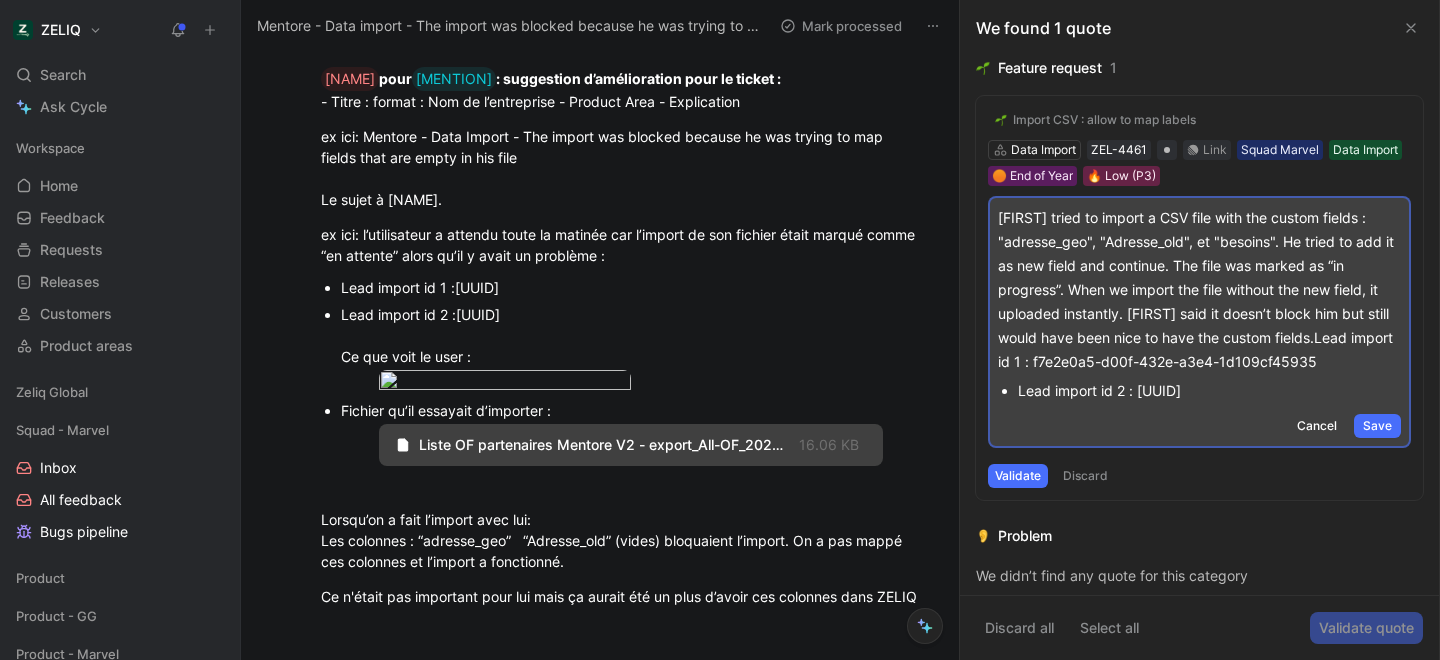 click on "[FIRST] tried to import a CSV file with the custom fields : "adresse_geo", "Adresse_old", et "besoins". He tried to add it as new field and continue. The file was marked as “in progress”. When we import the file without the new field, it uploaded instantly. [FIRST] said it doesn’t block him but still would have been nice to have the custom fields.Lead import id 1 : f7e2e0a5-d00f-432e-a3e4-1d109cf45935" at bounding box center (1199, 290) 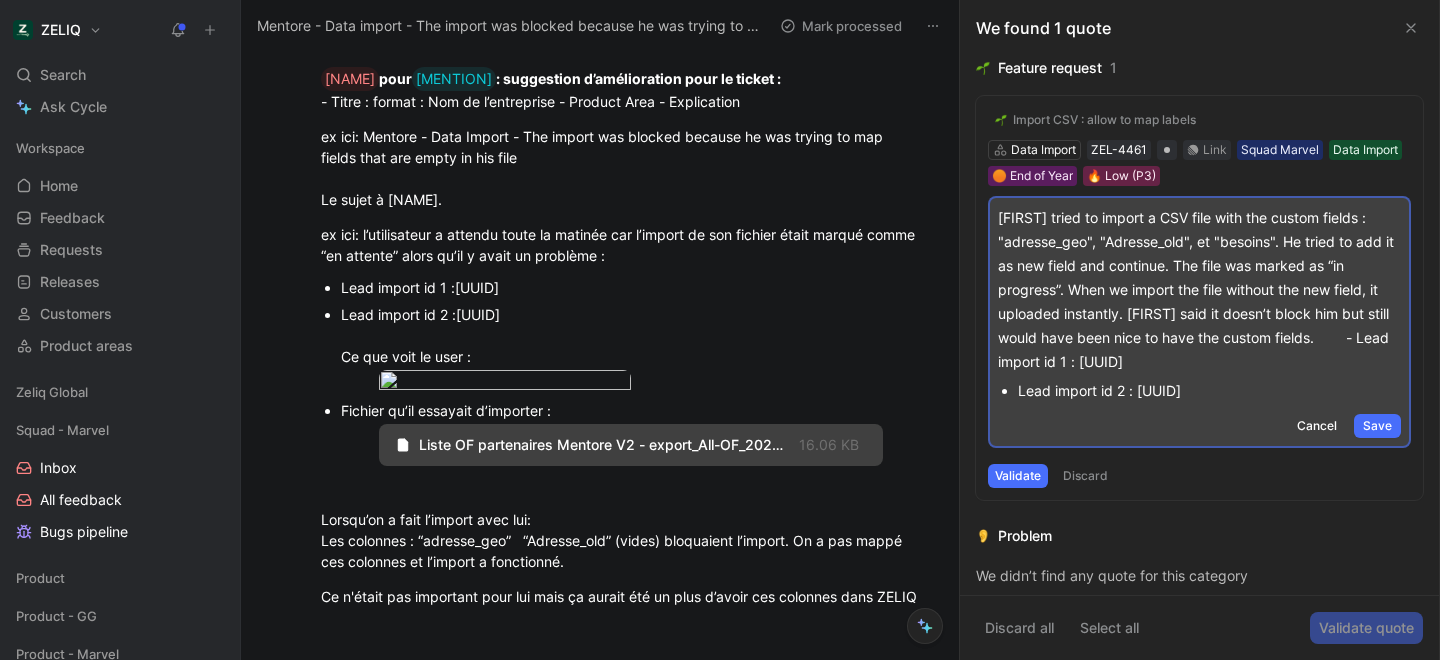 click on "[FIRST] tried to import a CSV file with the custom fields : "adresse_geo", "Adresse_old", et "besoins". He tried to add it as new field and continue. The file was marked as “in progress”. When we import the file without the new field, it uploaded instantly. [FIRST] said it doesn’t block him but still would have been nice to have the custom fields.        - Lead import id 1 : [UUID]" at bounding box center (1199, 290) 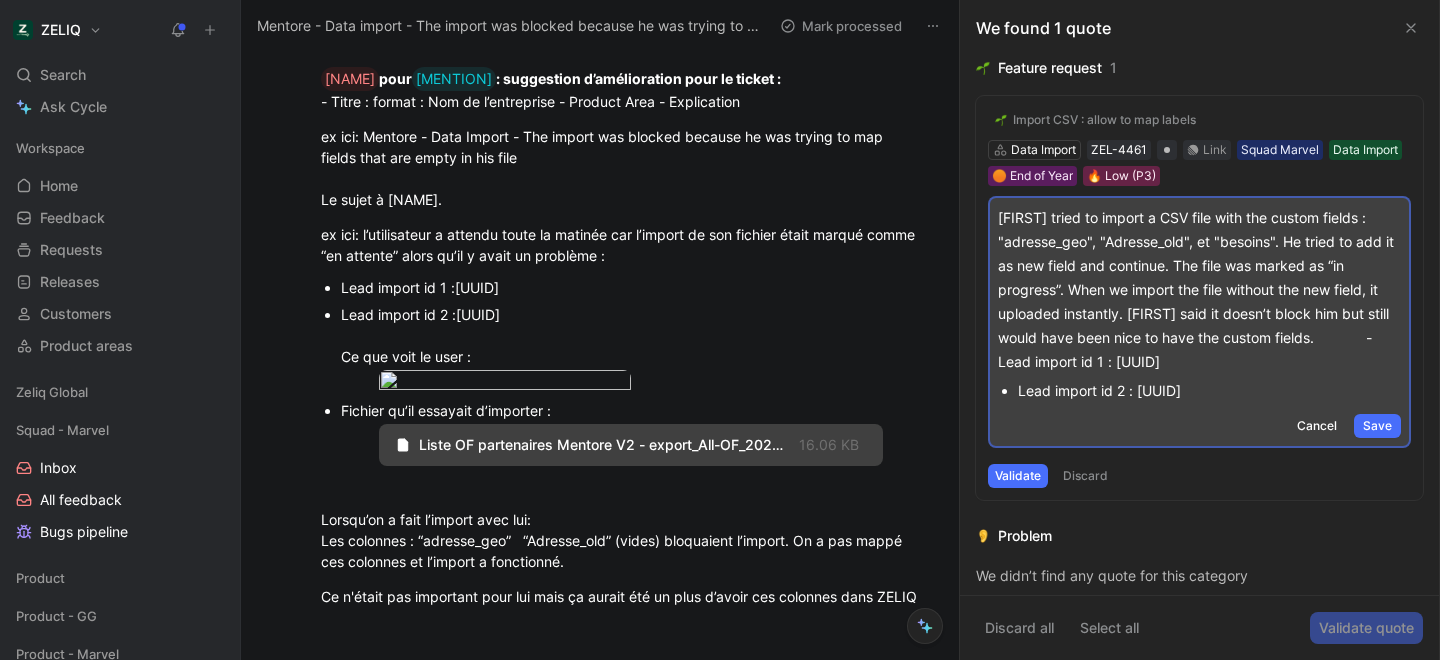 drag, startPoint x: 1017, startPoint y: 417, endPoint x: 990, endPoint y: 412, distance: 27.45906 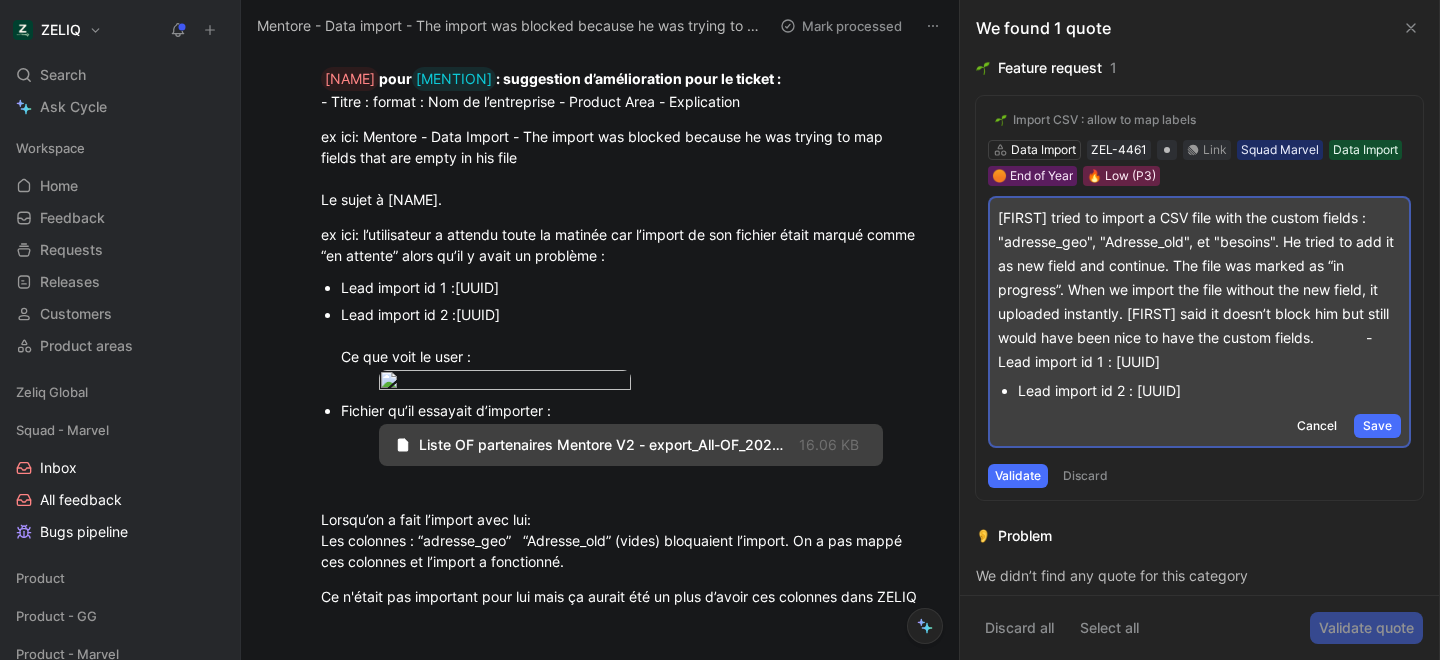 click on "[FIRST] tried to import a CSV file with the custom fields : "adresse_geo", "Adresse_old", et "besoins". He tried to add it as new field and continue. The file was marked as “in progress”. When we import the file without the new field, it uploaded instantly. [FIRST] said it doesn’t block him but still would have been nice to have the custom fields.             - Lead import id 1 : [UUID] Lead import id 2 : [UUID]  Cancel Save" at bounding box center [1199, 322] 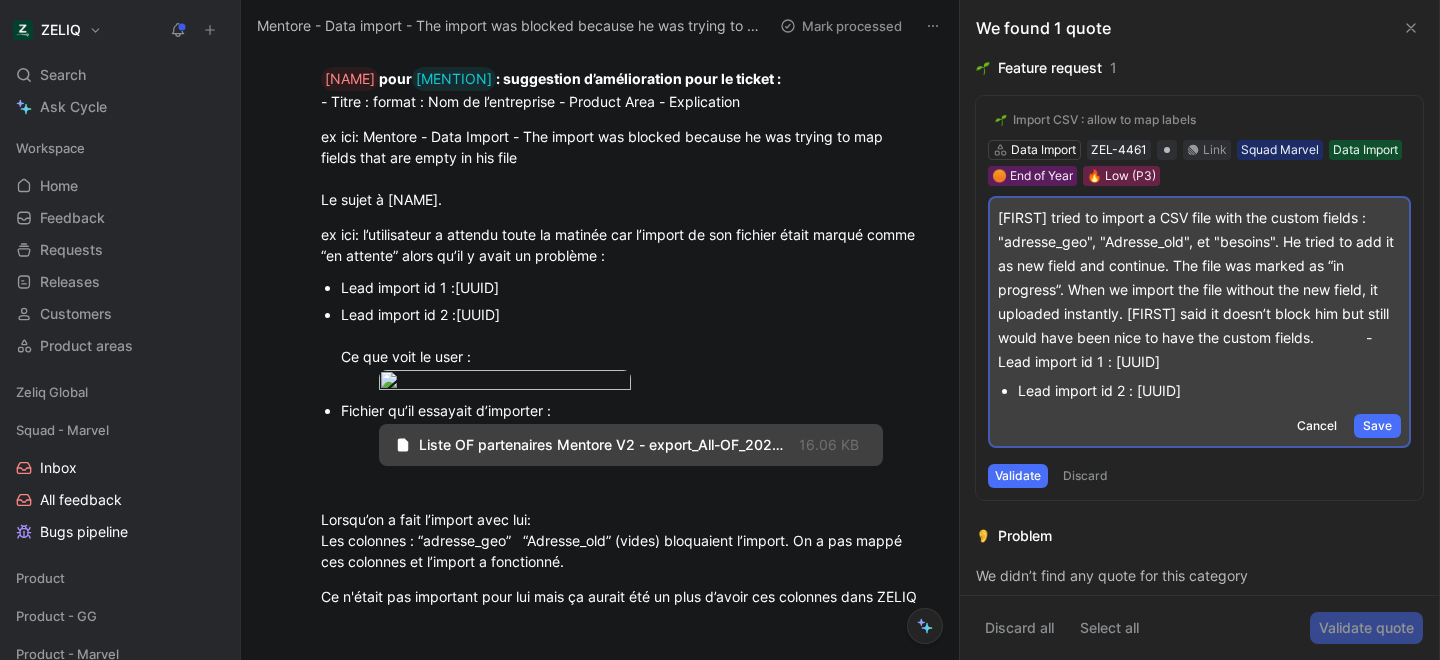 click on "[FIRST] tried to import a CSV file with the custom fields : "adresse_geo", "Adresse_old", et "besoins". He tried to add it as new field and continue. The file was marked as “in progress”. When we import the file without the new field, it uploaded instantly. [FIRST] said it doesn’t block him but still would have been nice to have the custom fields.             - Lead import id 1 : [UUID]" at bounding box center (1199, 290) 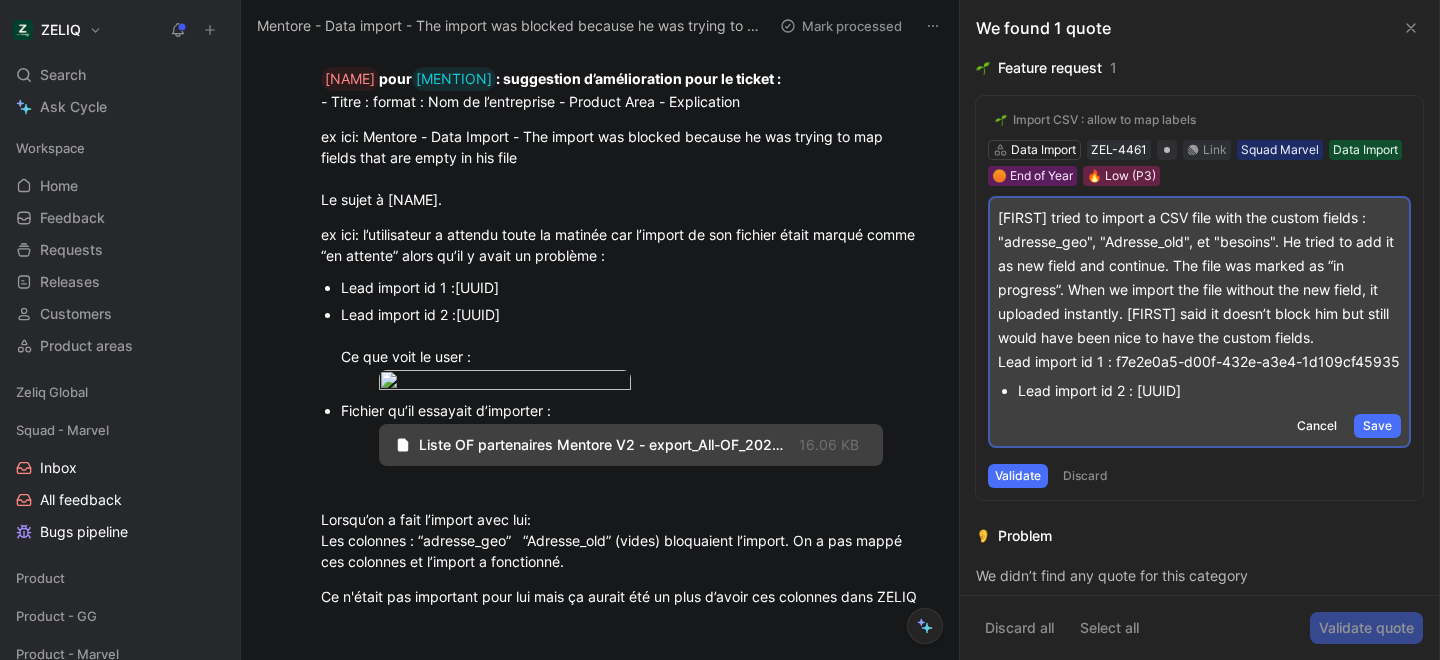 click on "[FIRST] tried to import a CSV file with the custom fields : "adresse_geo", "Adresse_old", et "besoins". He tried to add it as new field and continue. The file was marked as “in progress”. When we import the file without the new field, it uploaded instantly. [FIRST] said it doesn’t block him but still would have been nice to have the custom fields.              Lead import id 1 : f7e2e0a5-d00f-432e-a3e4-1d109cf45935" at bounding box center [1199, 290] 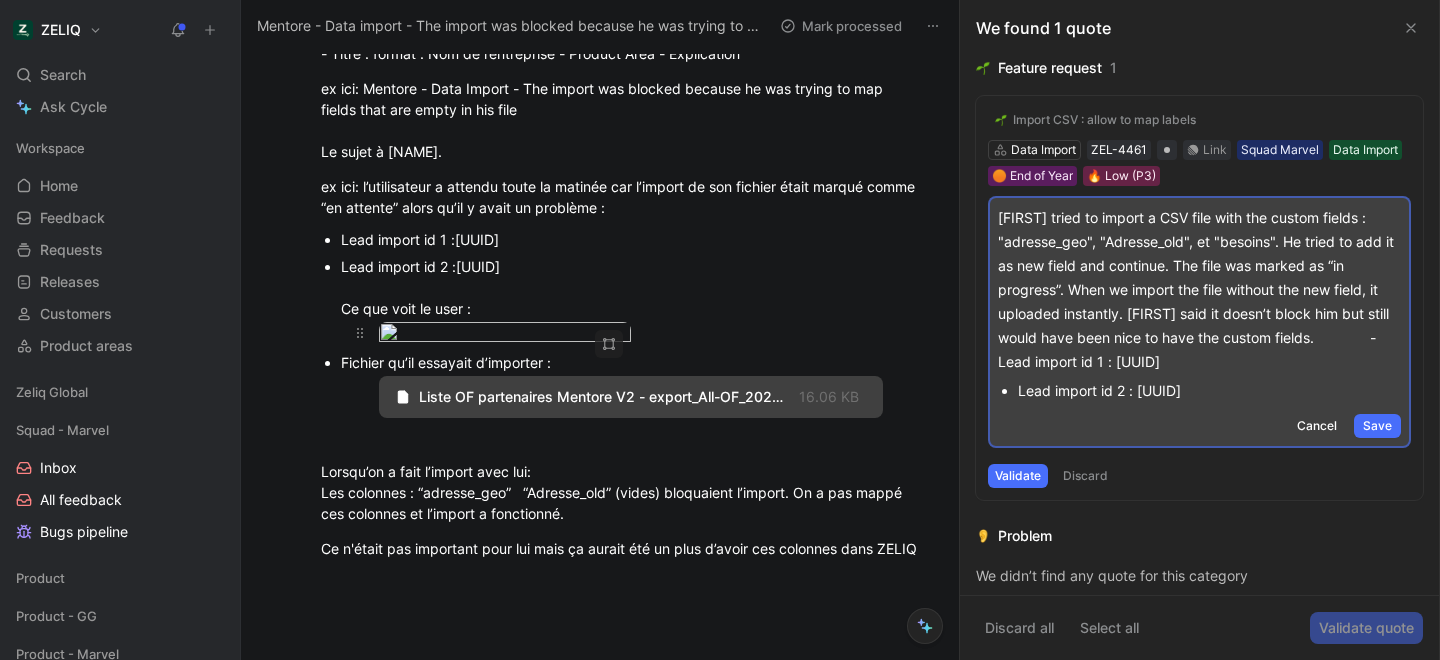 scroll, scrollTop: 342, scrollLeft: 0, axis: vertical 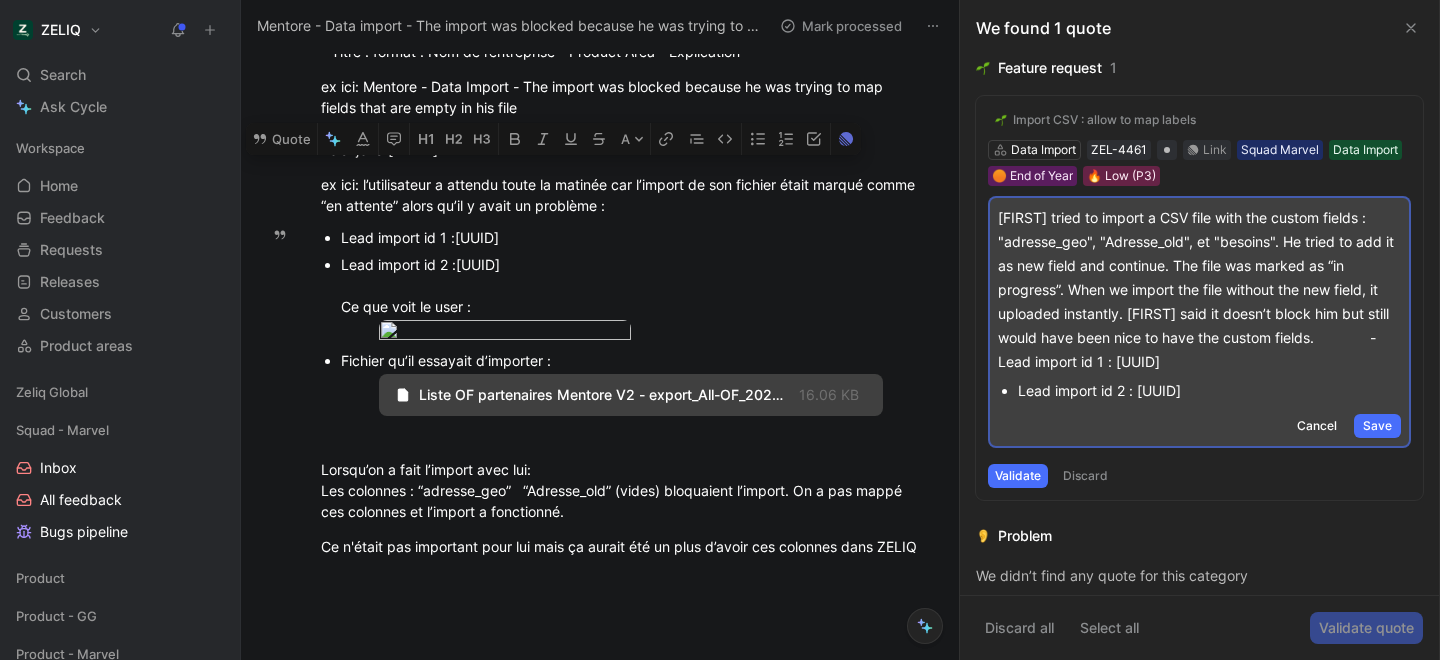 click at bounding box center [720, 660] 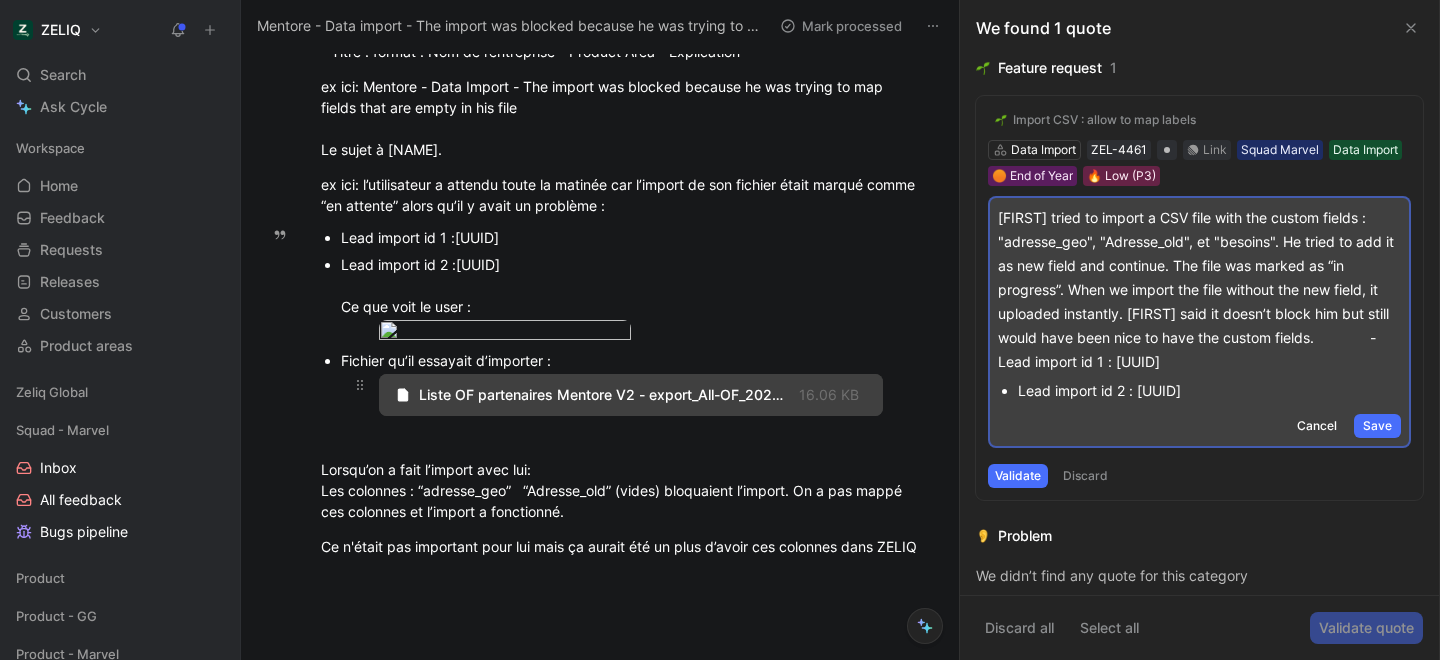 click on "Liste OF partenaires Mentore V2 - export_All-OF_2025-08-06_07-53-53 (1).csv" at bounding box center (605, 395) 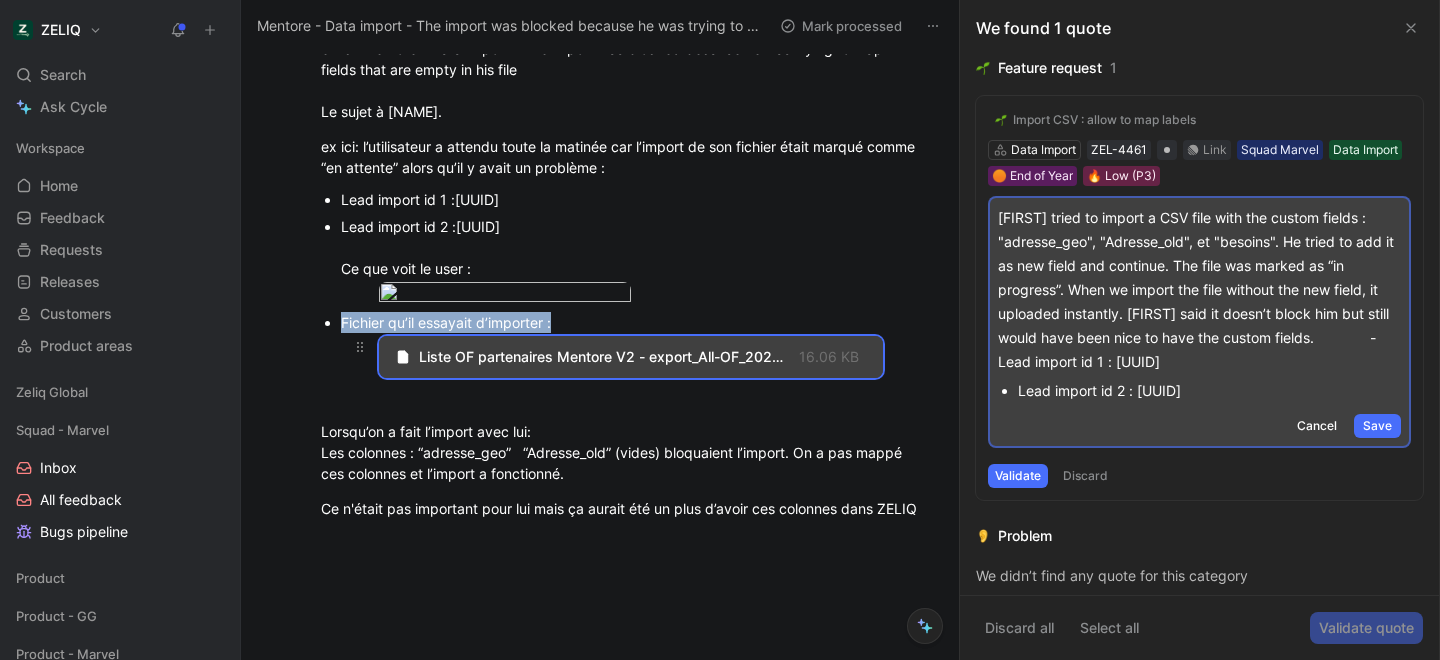 scroll, scrollTop: 382, scrollLeft: 0, axis: vertical 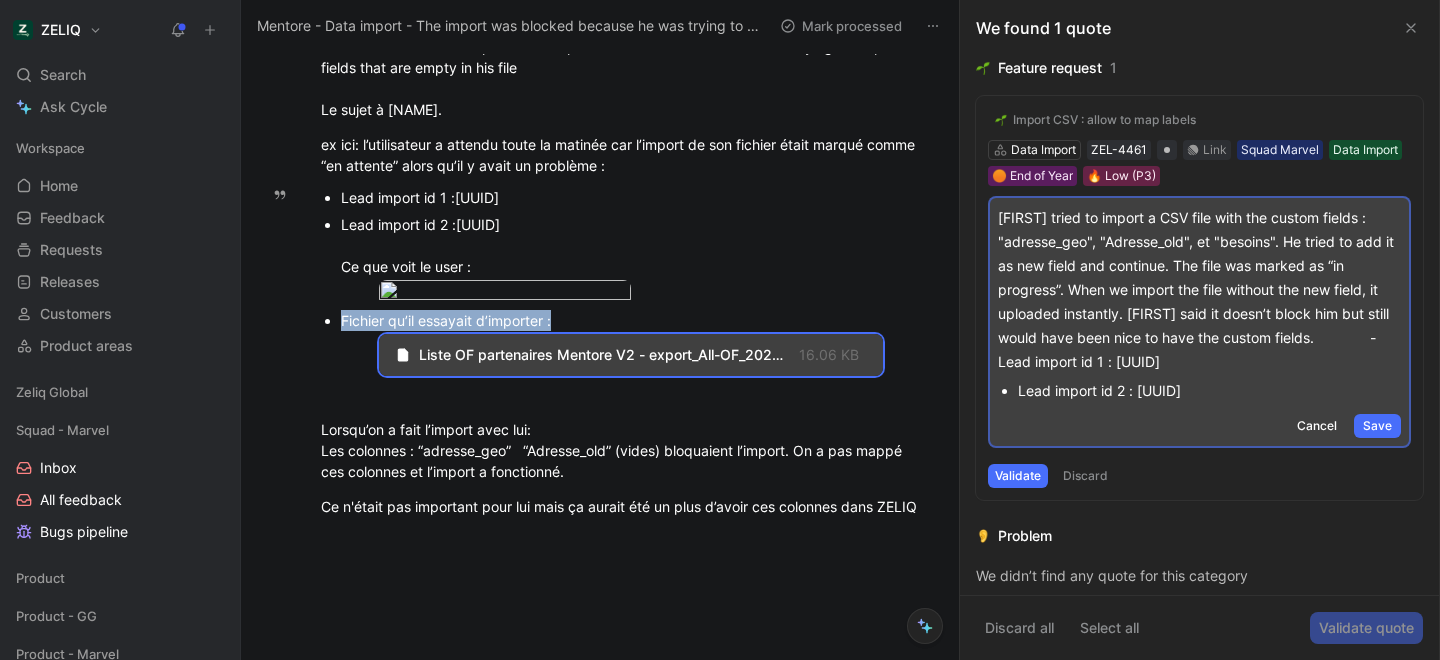 drag, startPoint x: 531, startPoint y: 437, endPoint x: 1211, endPoint y: 466, distance: 680.6181 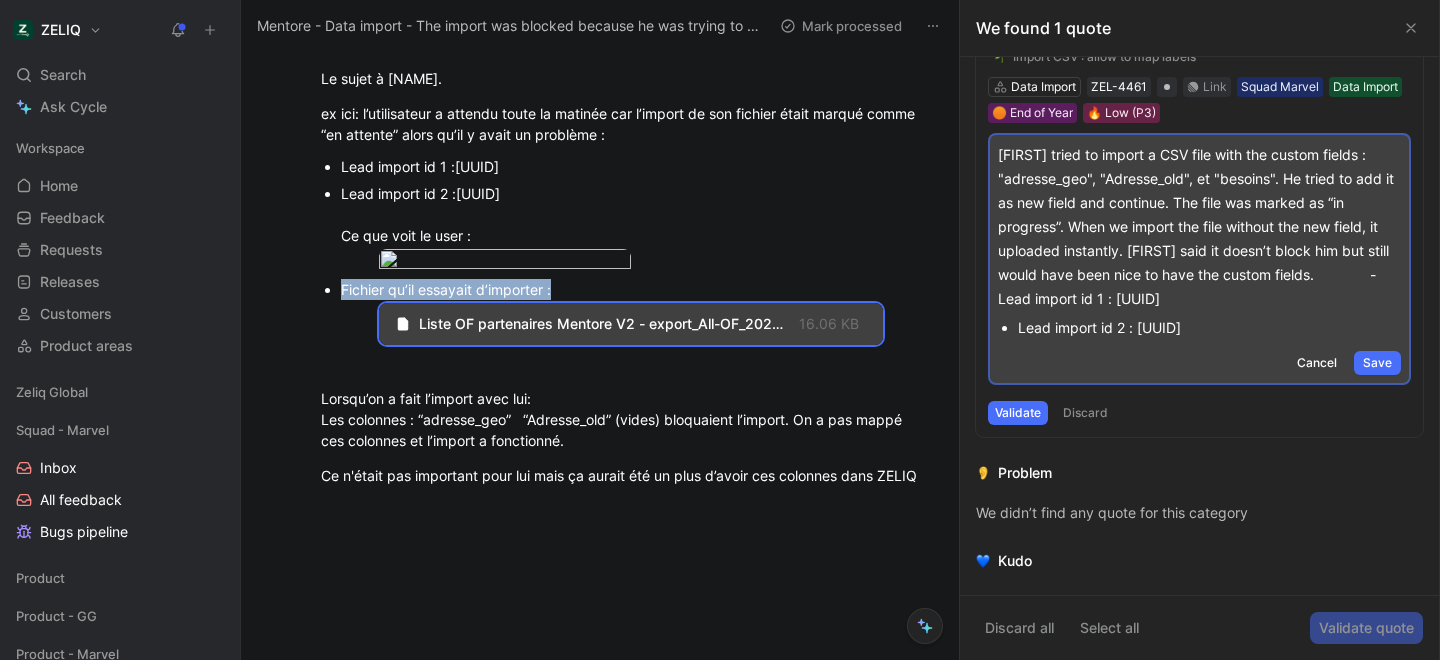 scroll, scrollTop: 234, scrollLeft: 0, axis: vertical 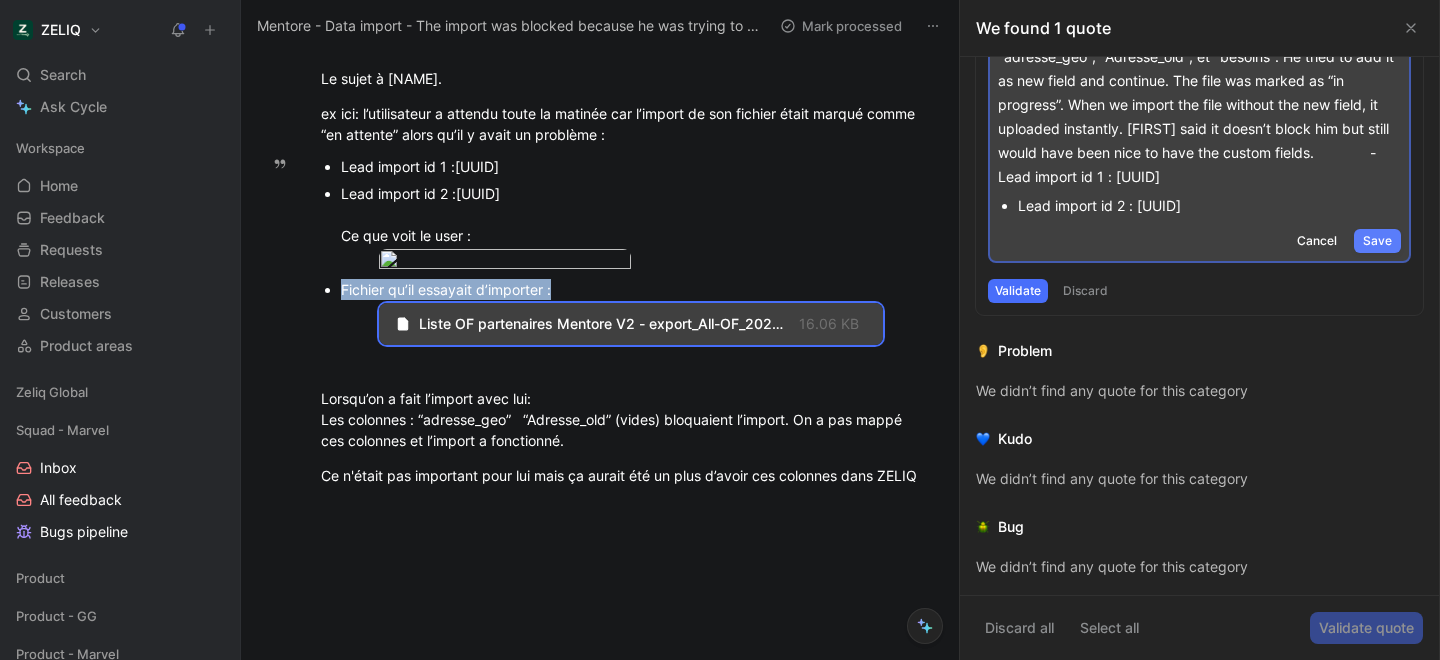 click on "Save" at bounding box center (1377, 241) 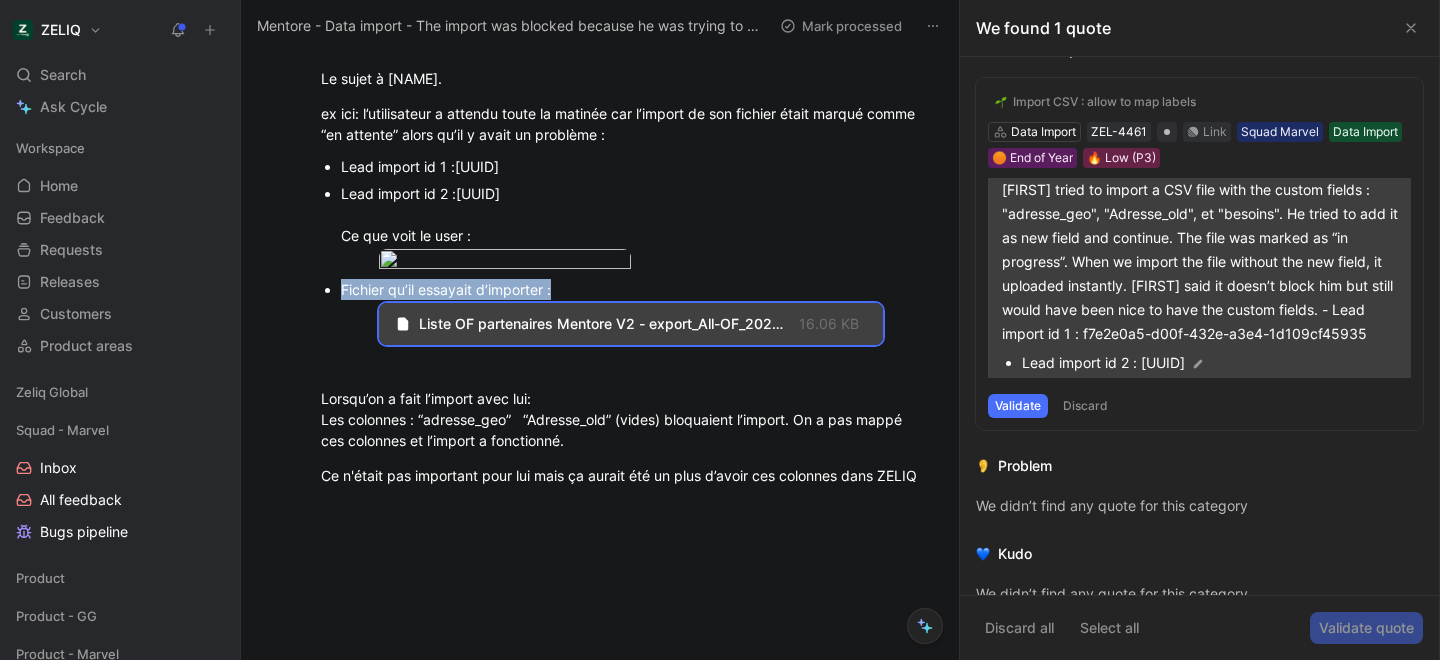 scroll, scrollTop: 32, scrollLeft: 0, axis: vertical 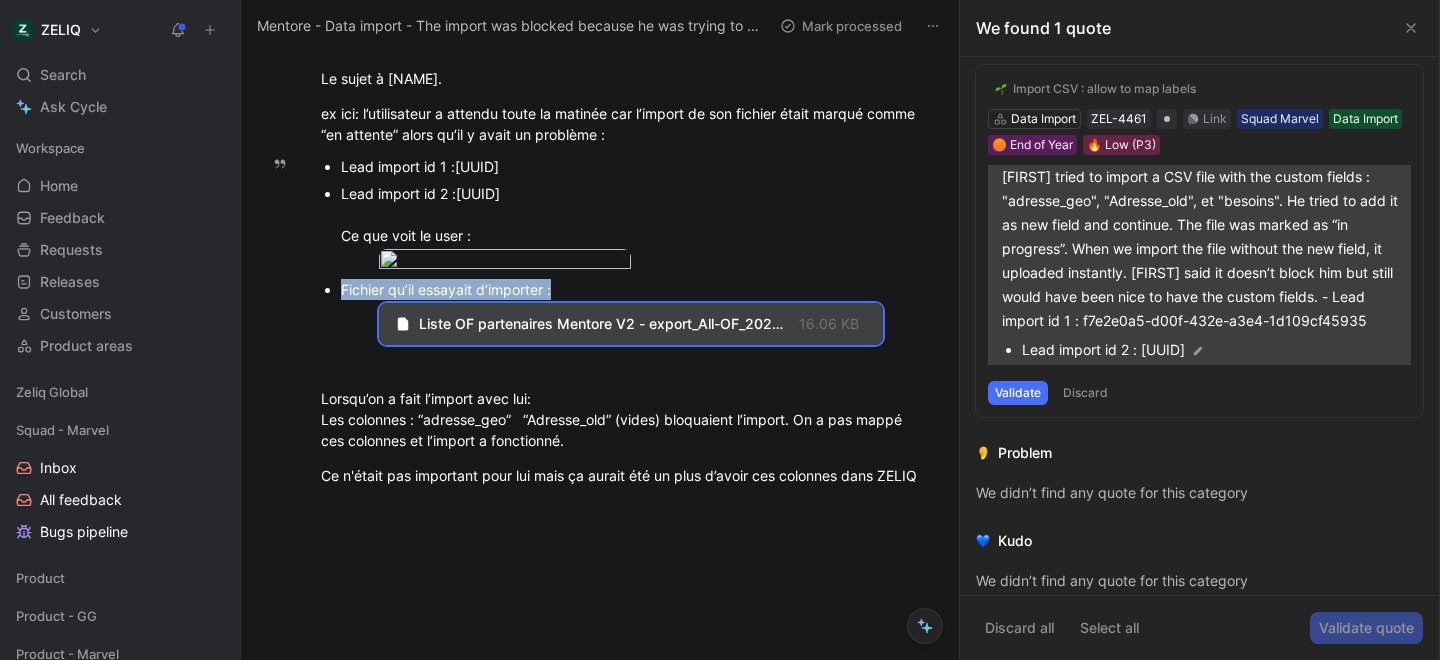 click at bounding box center [1198, 351] 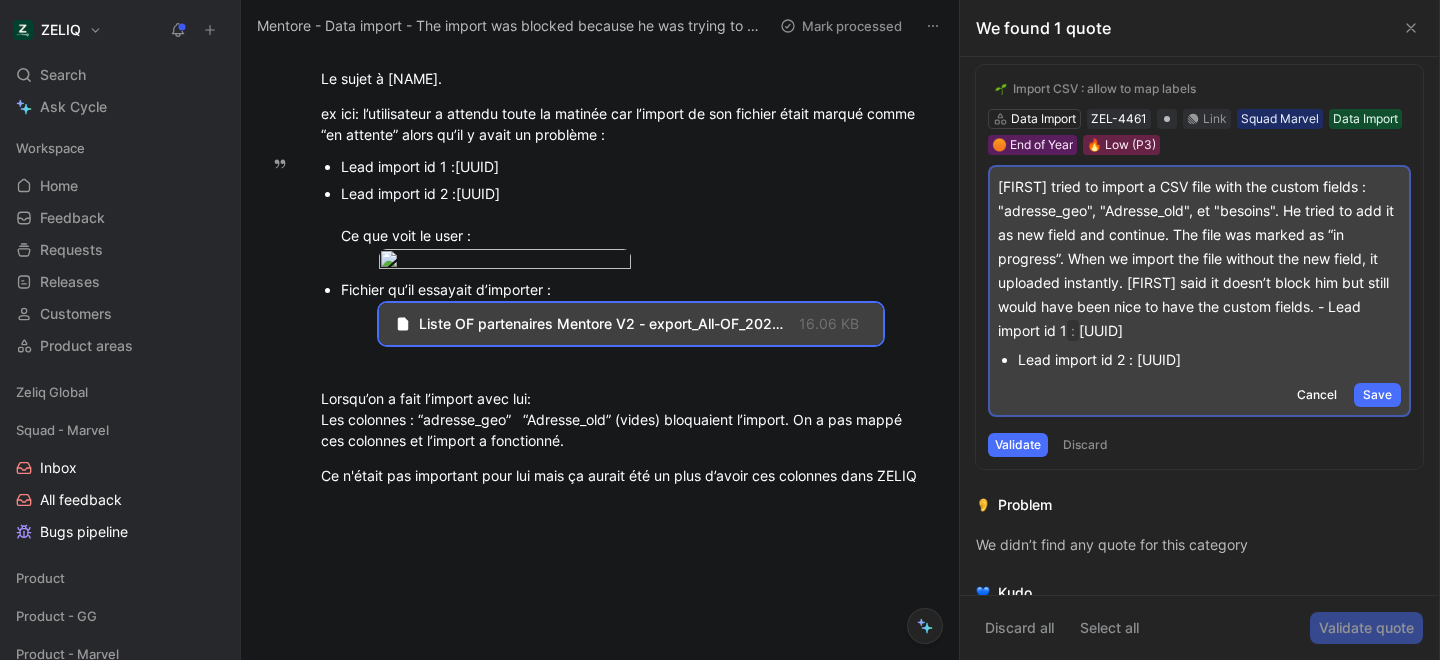 click on "[FIRST] tried to import a CSV file with the custom fields : "adresse_geo", "Adresse_old", et "besoins". He tried to add it as new field and continue. The file was marked as “in progress”. When we import the file without the new field, it uploaded instantly. [FIRST] said it doesn’t block him but still would have been nice to have the custom fields. - Lead import id 1  :  [UUID]" at bounding box center (1199, 259) 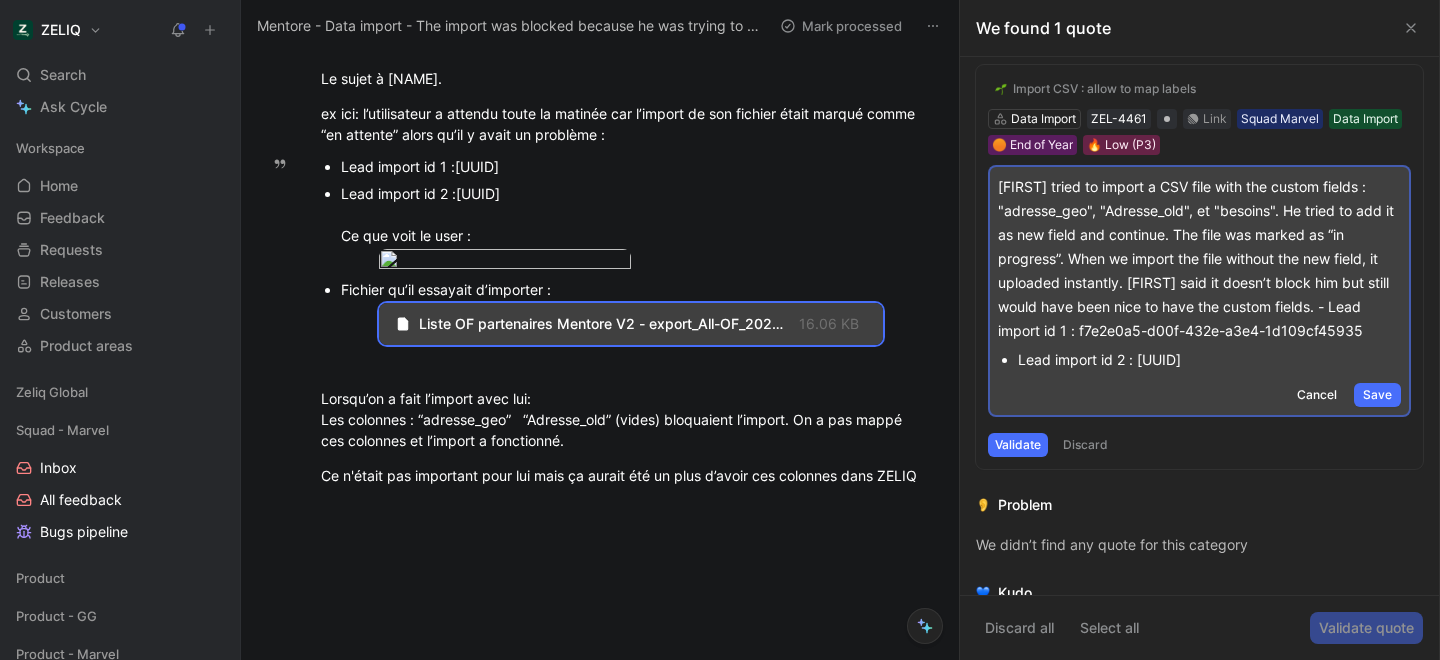 click on "[FIRST] tried to import a CSV file with the custom fields : "adresse_geo", "Adresse_old", et "besoins". He tried to add it as new field and continue. The file was marked as “in progress”. When we import the file without the new field, it uploaded instantly. [FIRST] said it doesn’t block him but still would have been nice to have the custom fields. - Lead import id 1 : f7e2e0a5-d00f-432e-a3e4-1d109cf45935" at bounding box center (1199, 259) 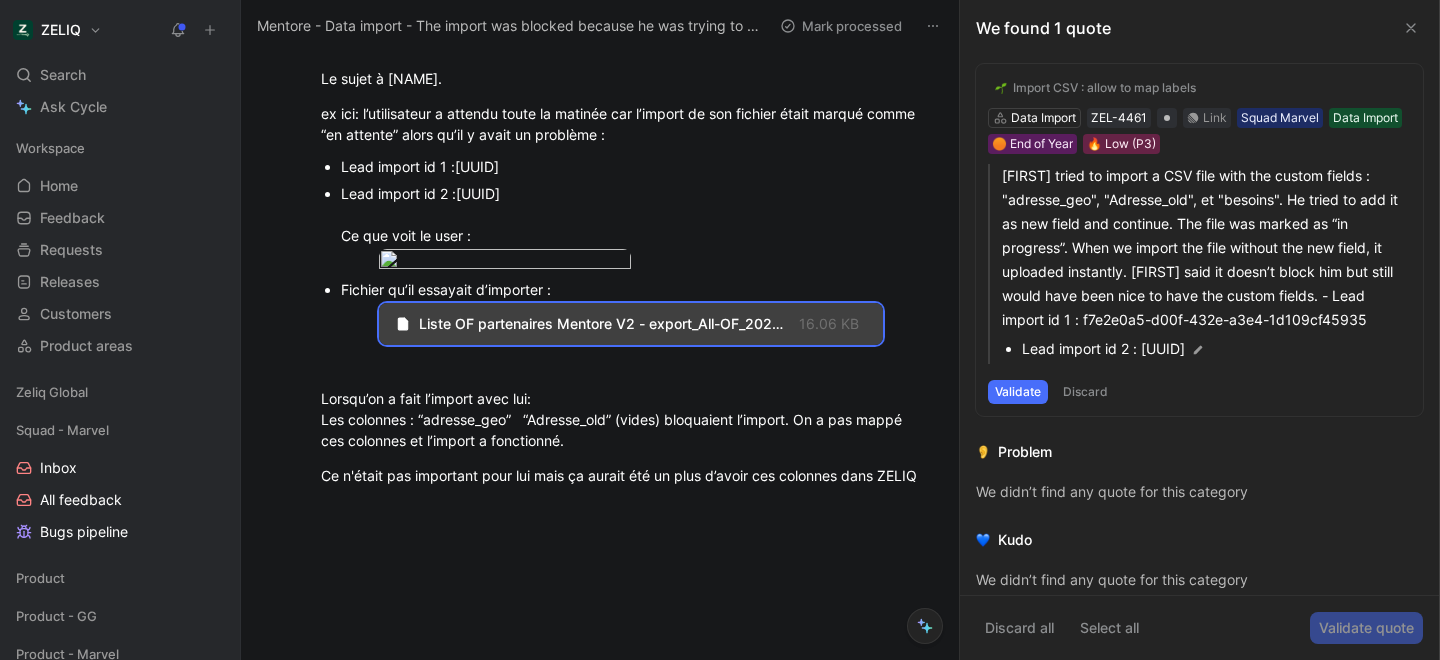 scroll, scrollTop: 0, scrollLeft: 0, axis: both 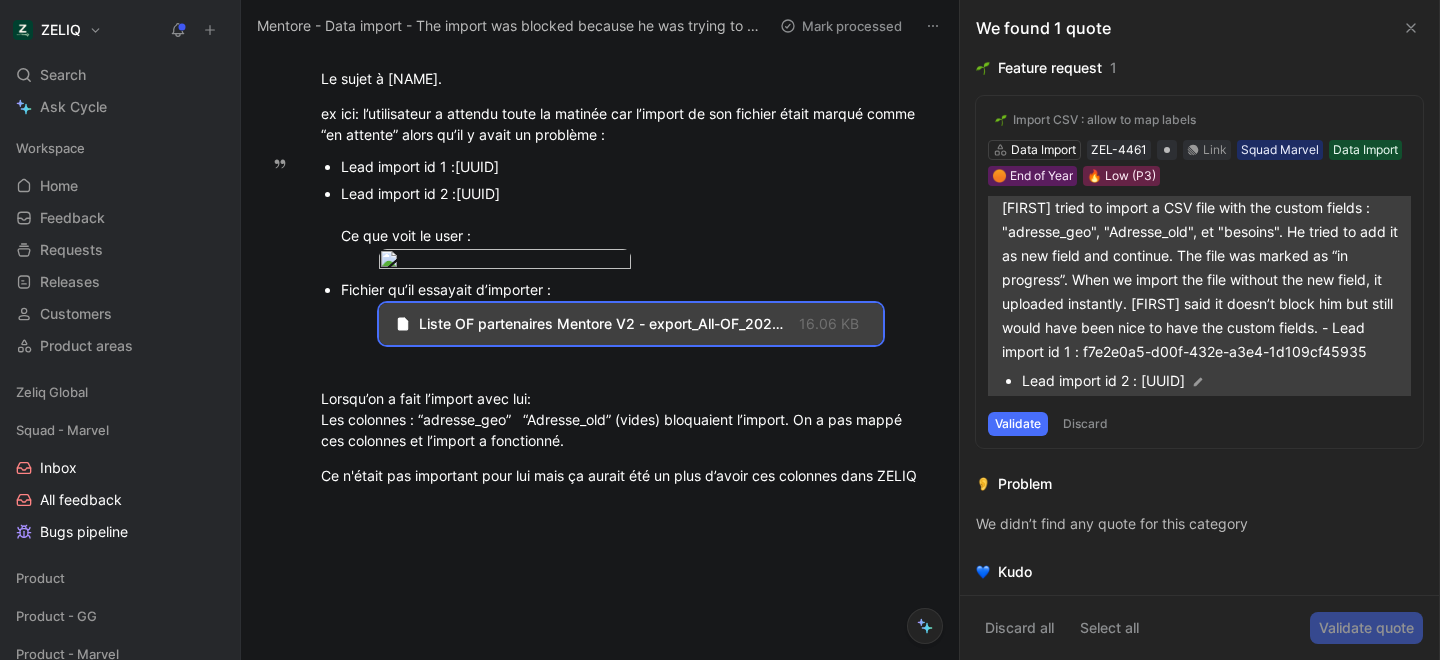 click at bounding box center [1198, 382] 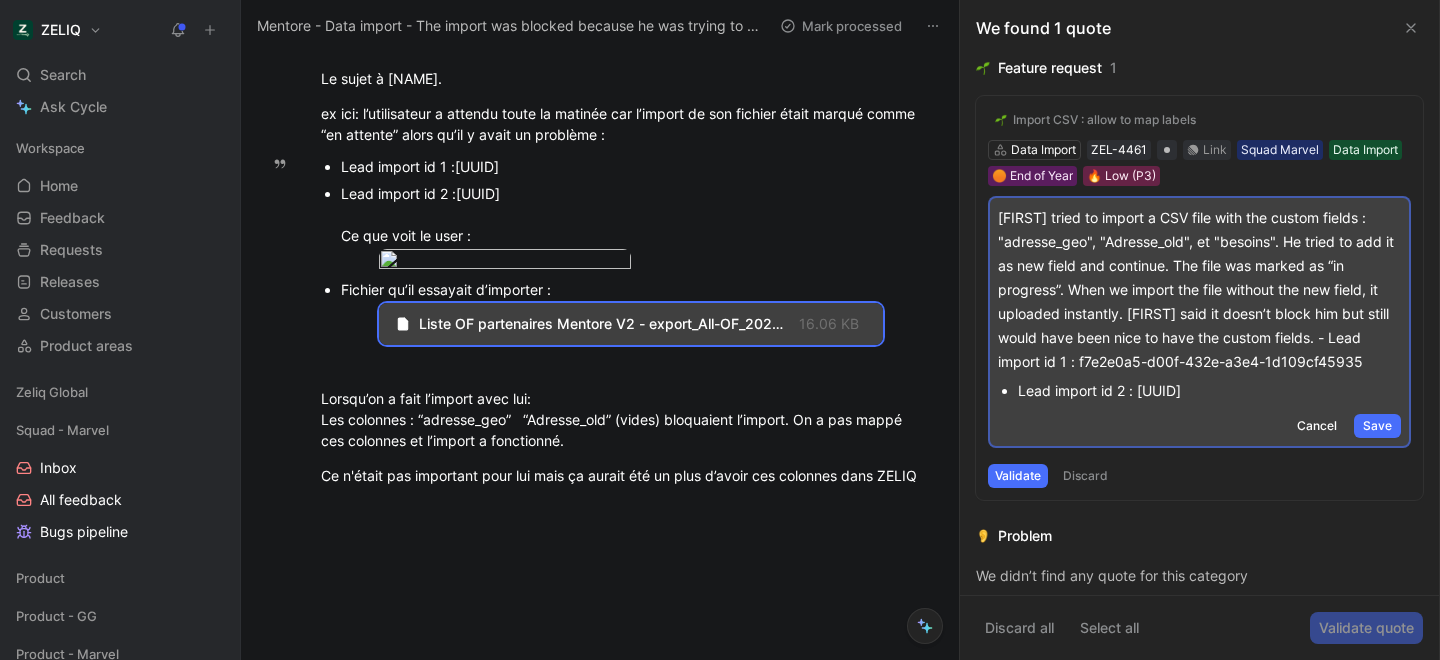 click on "[FIRST] tried to import a CSV file with the custom fields : "adresse_geo", "Adresse_old", et "besoins". He tried to add it as new field and continue. The file was marked as “in progress”. When we import the file without the new field, it uploaded instantly. [FIRST] said it doesn’t block him but still would have been nice to have the custom fields. - Lead import id 1 : f7e2e0a5-d00f-432e-a3e4-1d109cf45935" at bounding box center (1199, 290) 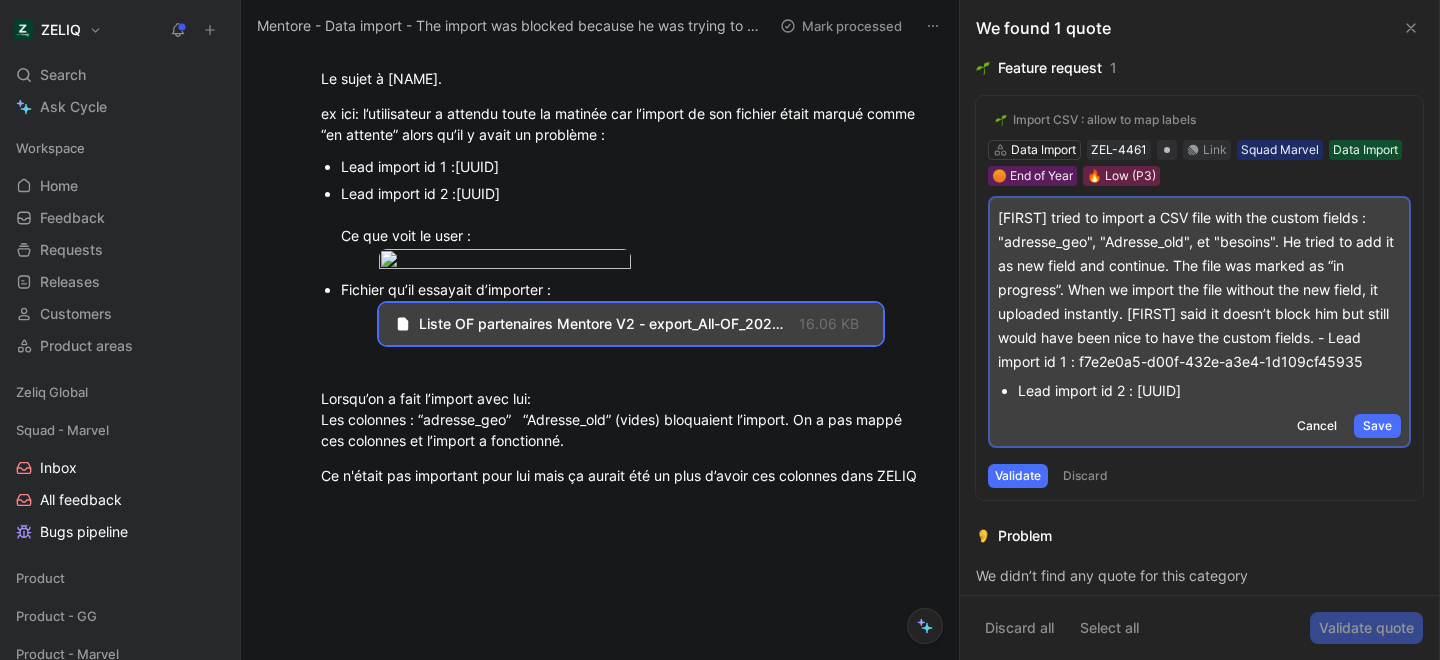 type 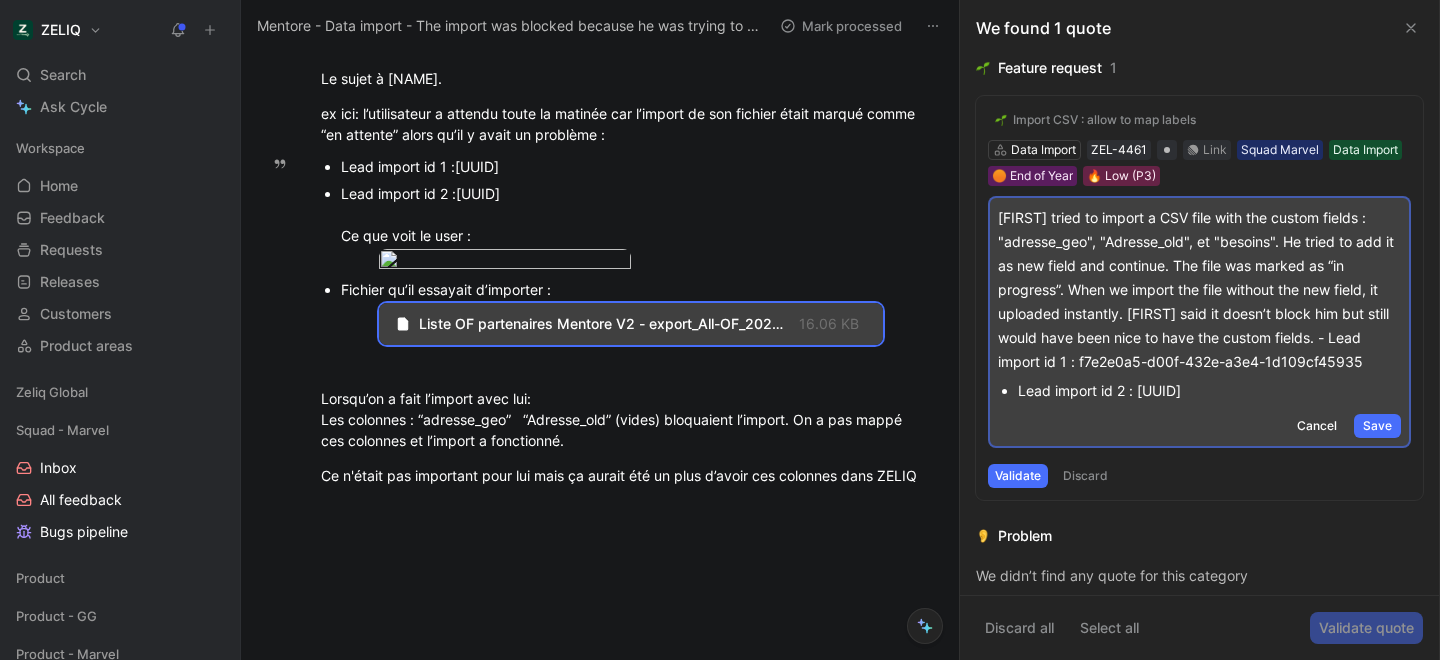 click on "[FIRST] tried to import a CSV file with the custom fields : "adresse_geo", "Adresse_old", et "besoins". He tried to add it as new field and continue. The file was marked as “in progress”. When we import the file without the new field, it uploaded instantly. [FIRST] said it doesn’t block him but still would have been nice to have the custom fields. - Lead import id 1 : f7e2e0a5-d00f-432e-a3e4-1d109cf45935" at bounding box center (1199, 290) 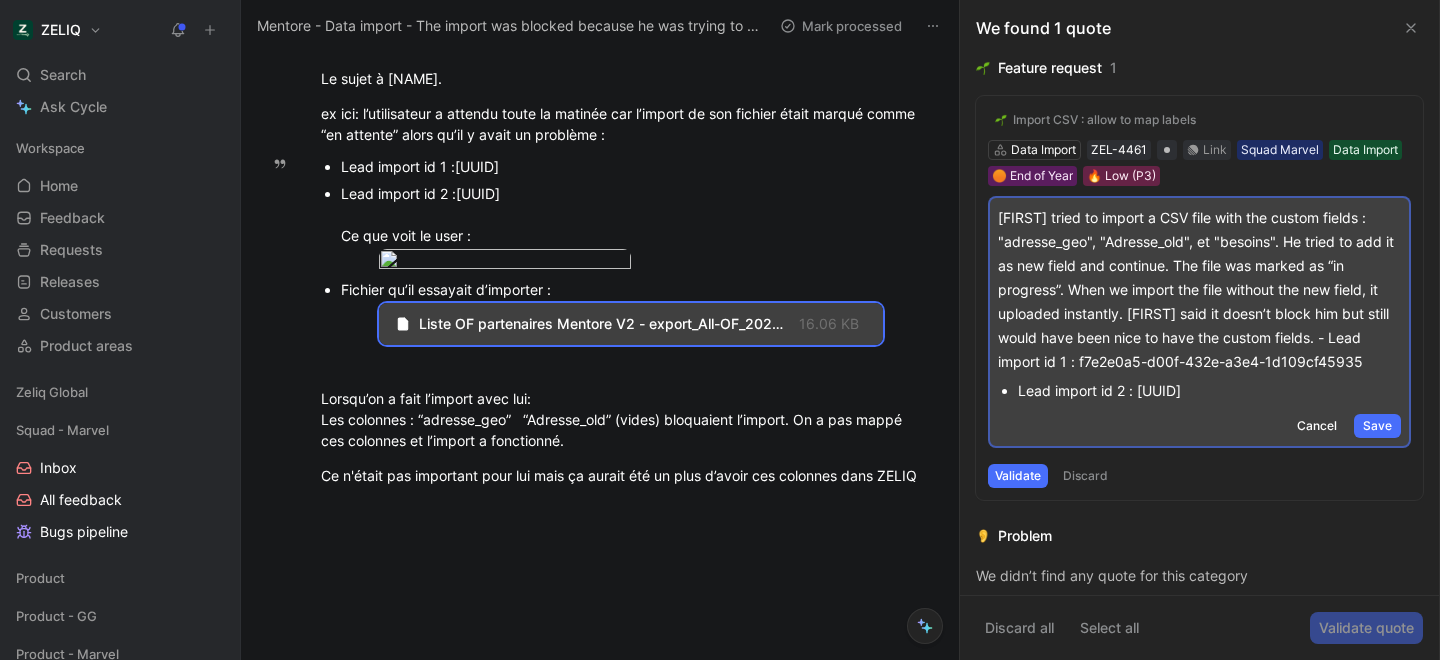 type 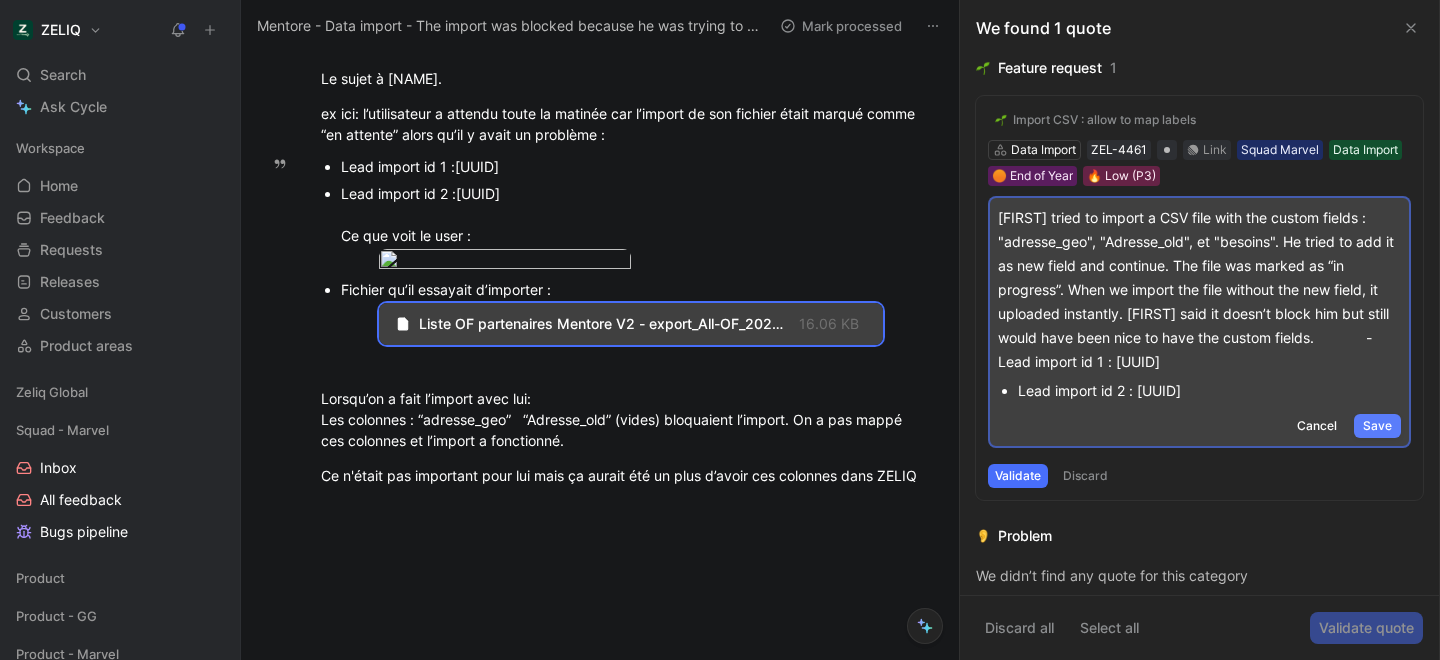 click on "Save" at bounding box center [1377, 426] 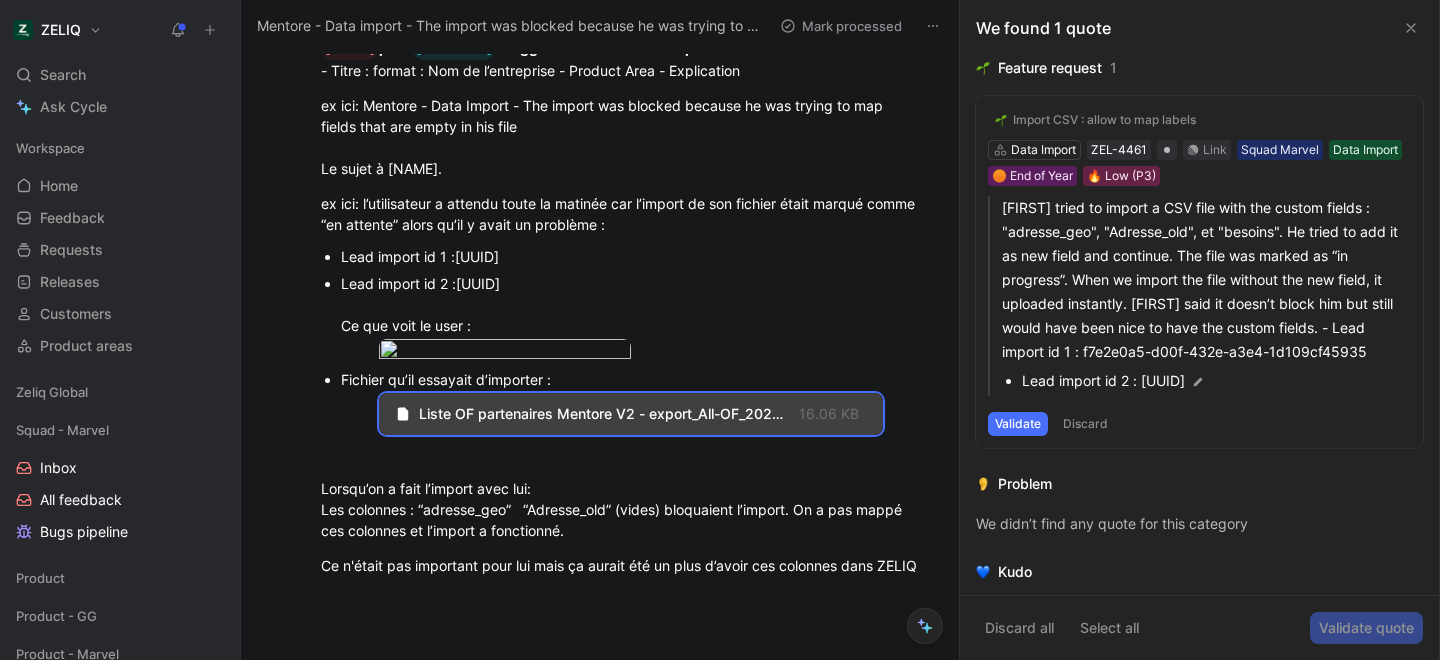 scroll, scrollTop: 324, scrollLeft: 0, axis: vertical 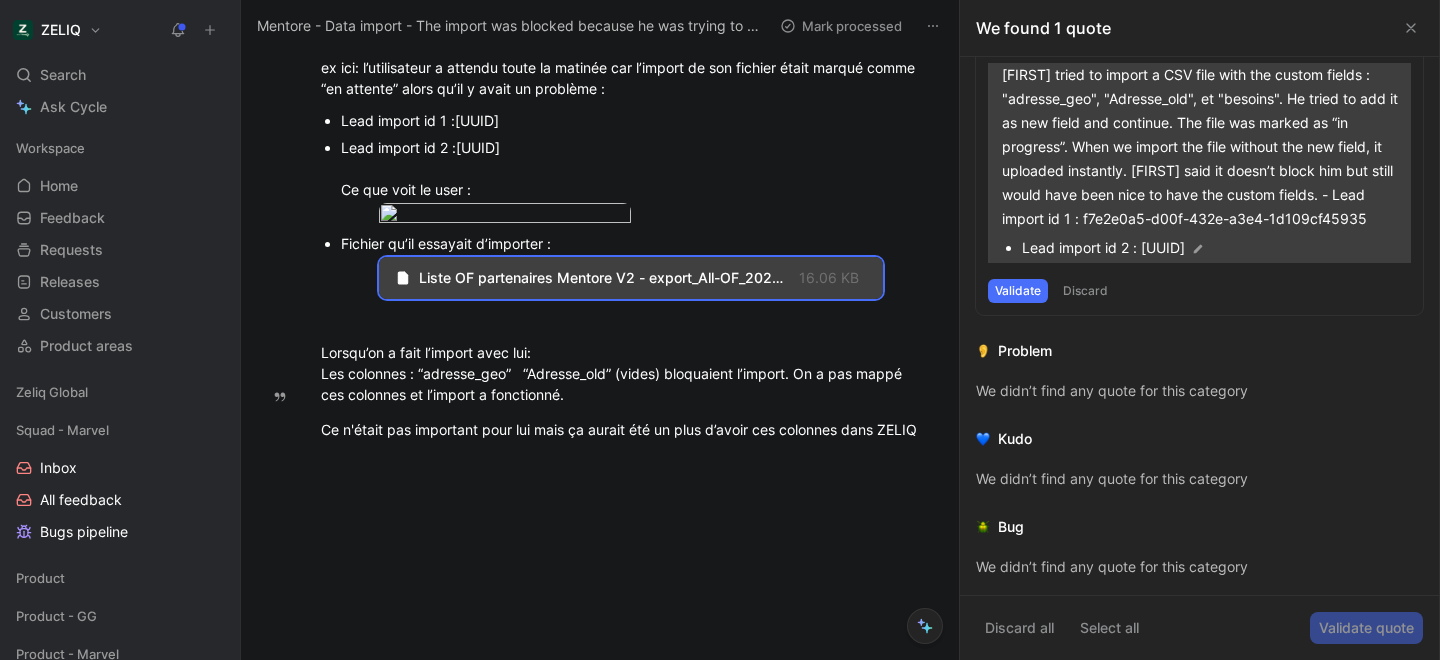 click on "Lead import id 2 : [UUID]" at bounding box center [1197, 248] 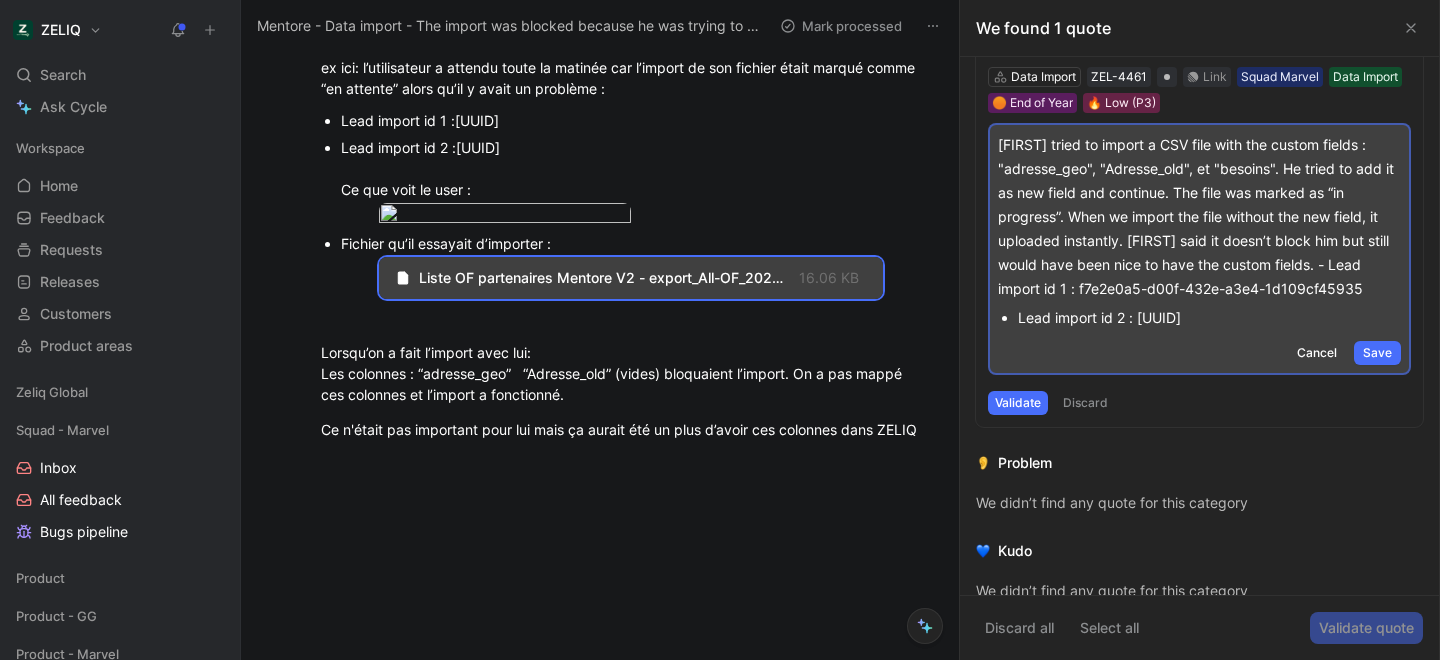 scroll, scrollTop: 69, scrollLeft: 0, axis: vertical 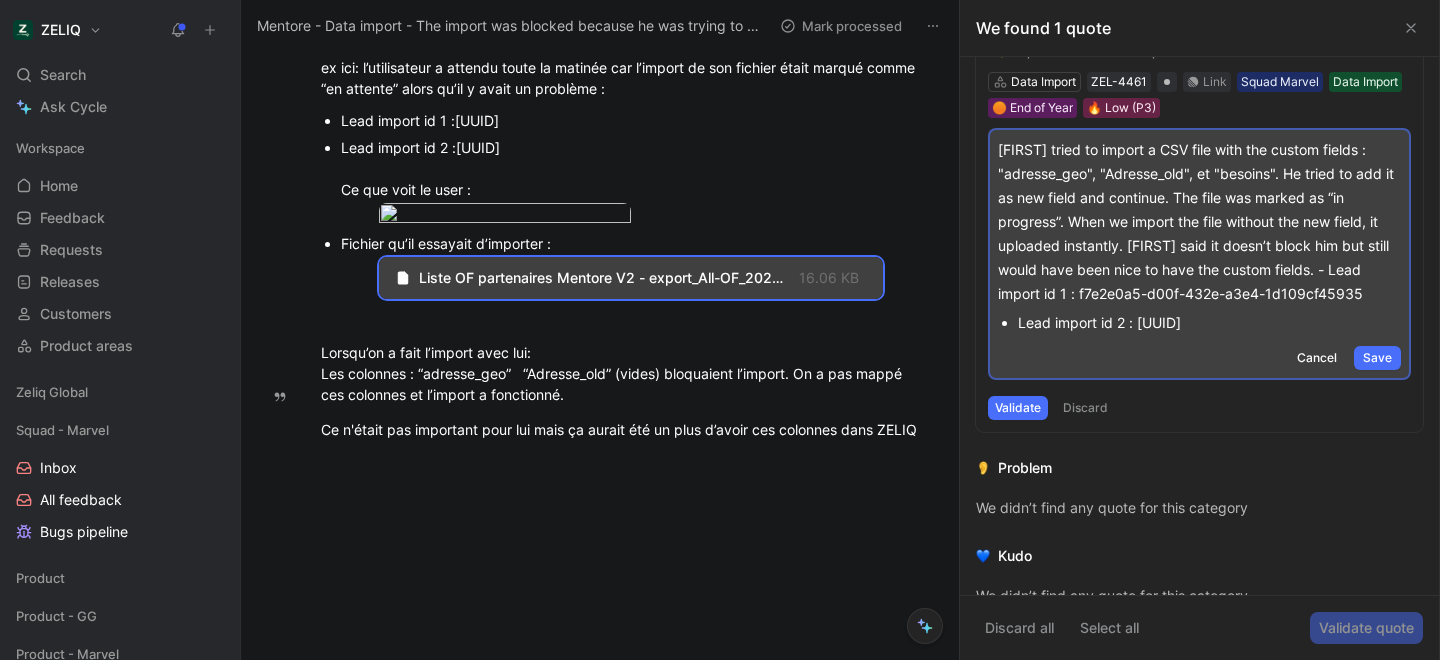 type 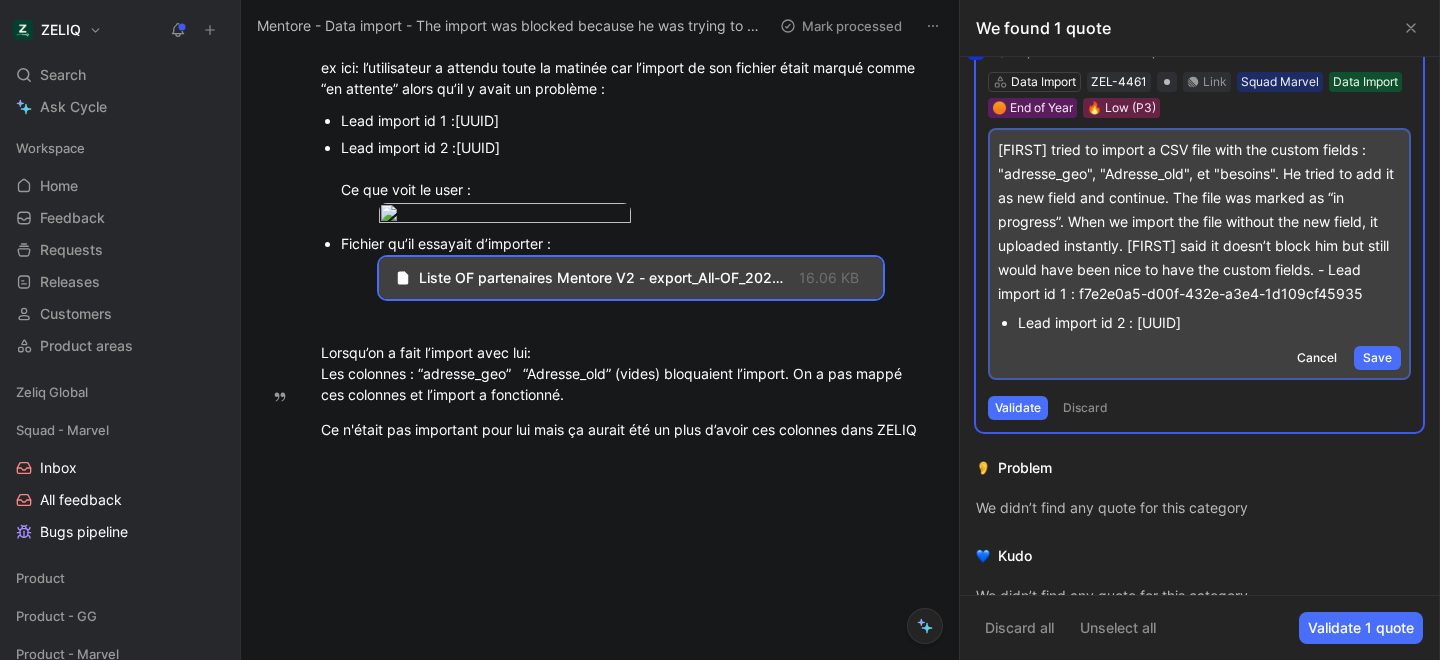 copy on "[FIRST] tried to import a CSV file with the custom fields : "adresse_geo", "Adresse_old", et "besoins". He tried to add it as new field and continue. The file was marked as “in progress”. When we import the file without the new field, it uploaded instantly. [FIRST] said it doesn’t block him but still would have been nice to have the custom fields. - Lead import id 1 : f7e2e0a5-d00f-432e-a3e4-1d109cf45935 Lead import id 2 : f4ff6af4-f234-48e6-84ac-21979bd0e16d" 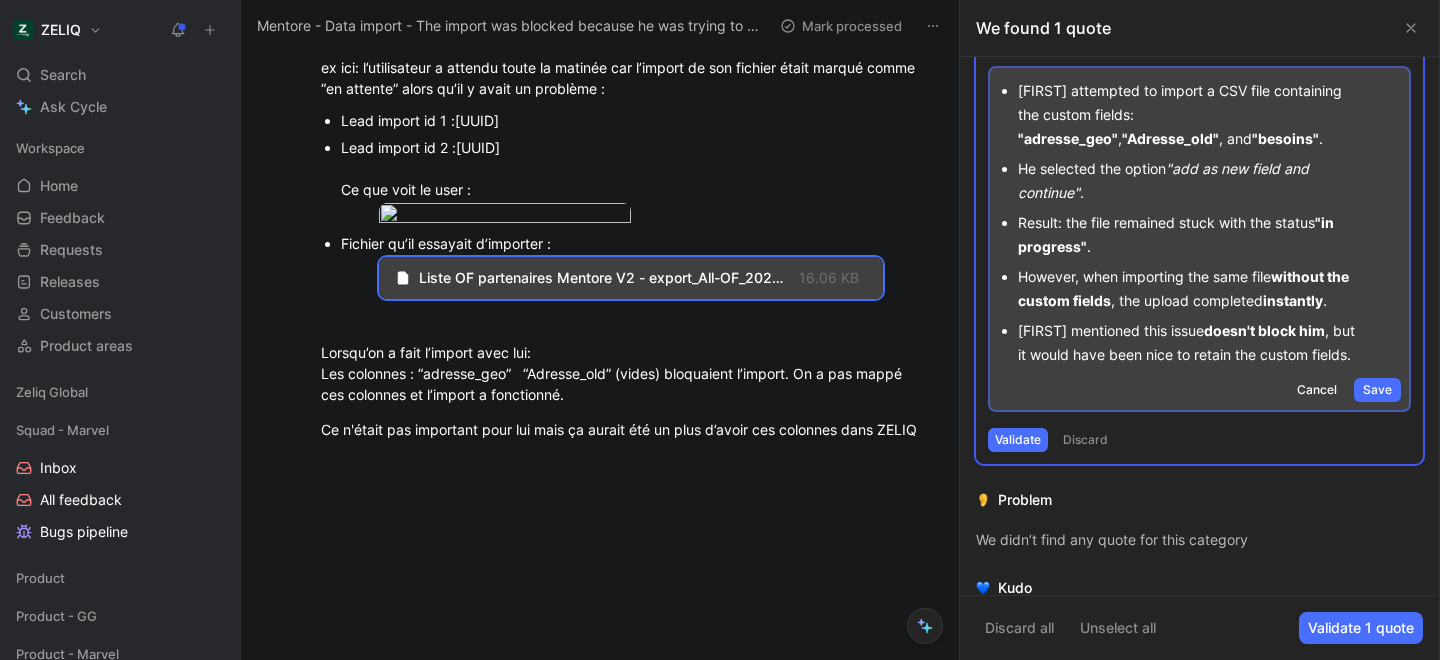 scroll, scrollTop: 133, scrollLeft: 0, axis: vertical 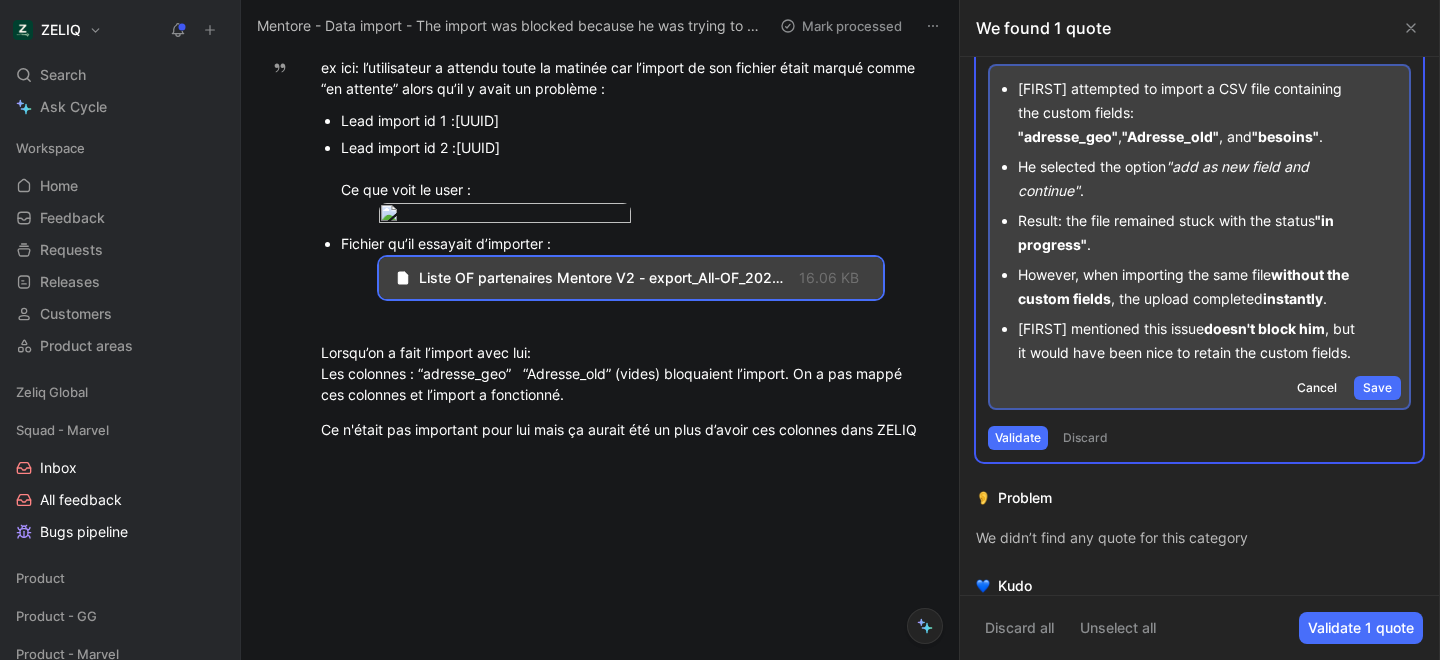 click on "Import CSV : allow to map labels Data Import ZEL-4461 Link Squad Marvel Data Import 🟠 End of Year 🔥 Low (P3) [FIRST] attempted to import a CSV file containing the custom fields: "adresse_geo" ,  "Adresse_old" , and  "besoins" . He selected the option  "add as new field and continue" . Result: the file remained stuck with the status  "in progress" . However, when importing the same file  without the custom fields , the upload completed  instantly . [FIRST] mentioned this issue  doesn't block him , but it would have been nice to retain the custom fields. Cancel Save Validate Discard" at bounding box center [1199, 213] 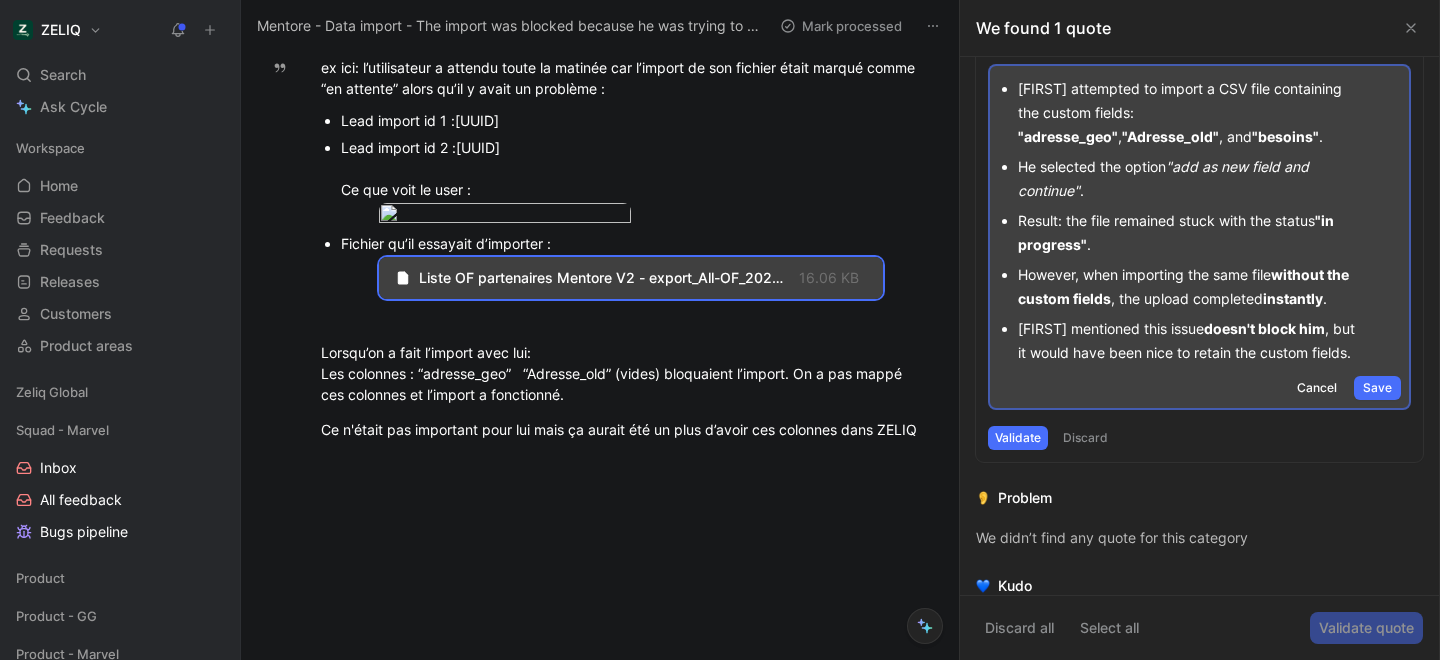 click on "[FIRST] mentioned this issue  doesn't block him , but it would have been nice to retain the custom fields." at bounding box center (1190, 341) 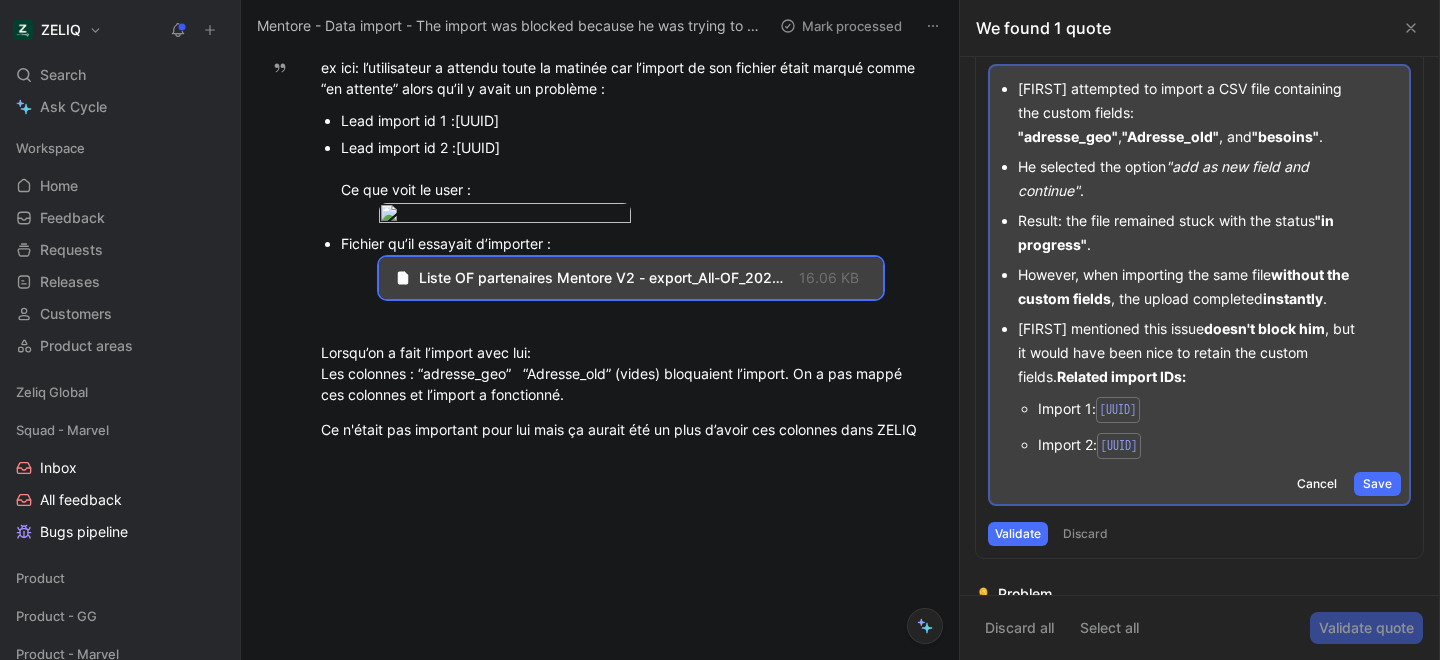 click on "Related import IDs:" at bounding box center [1121, 376] 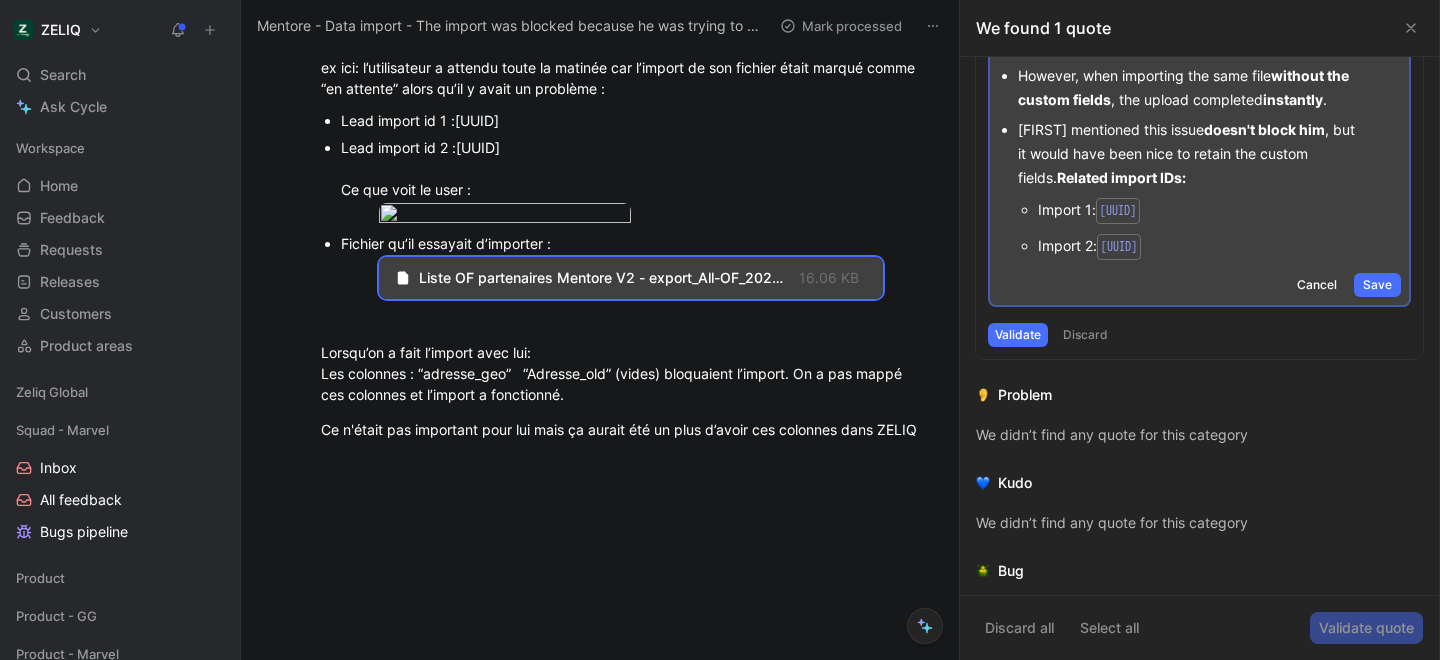 scroll, scrollTop: 410, scrollLeft: 0, axis: vertical 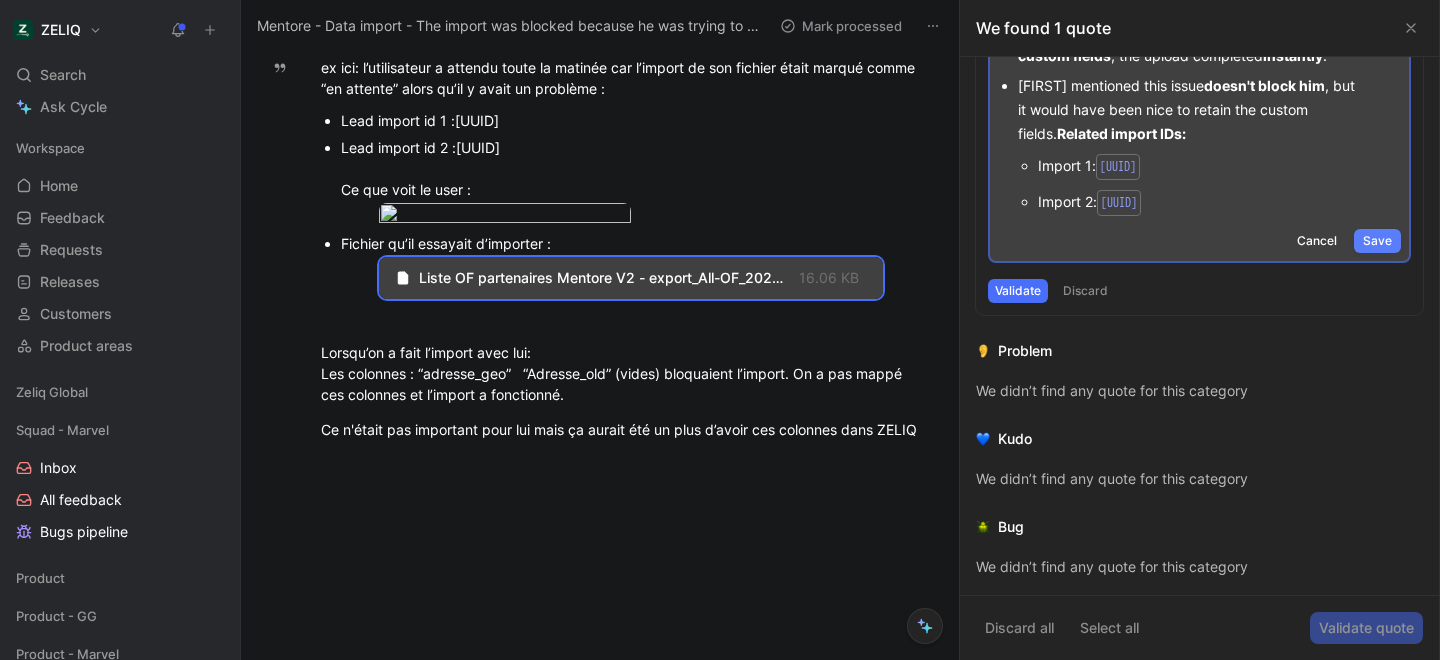 click on "Save" at bounding box center (1377, 241) 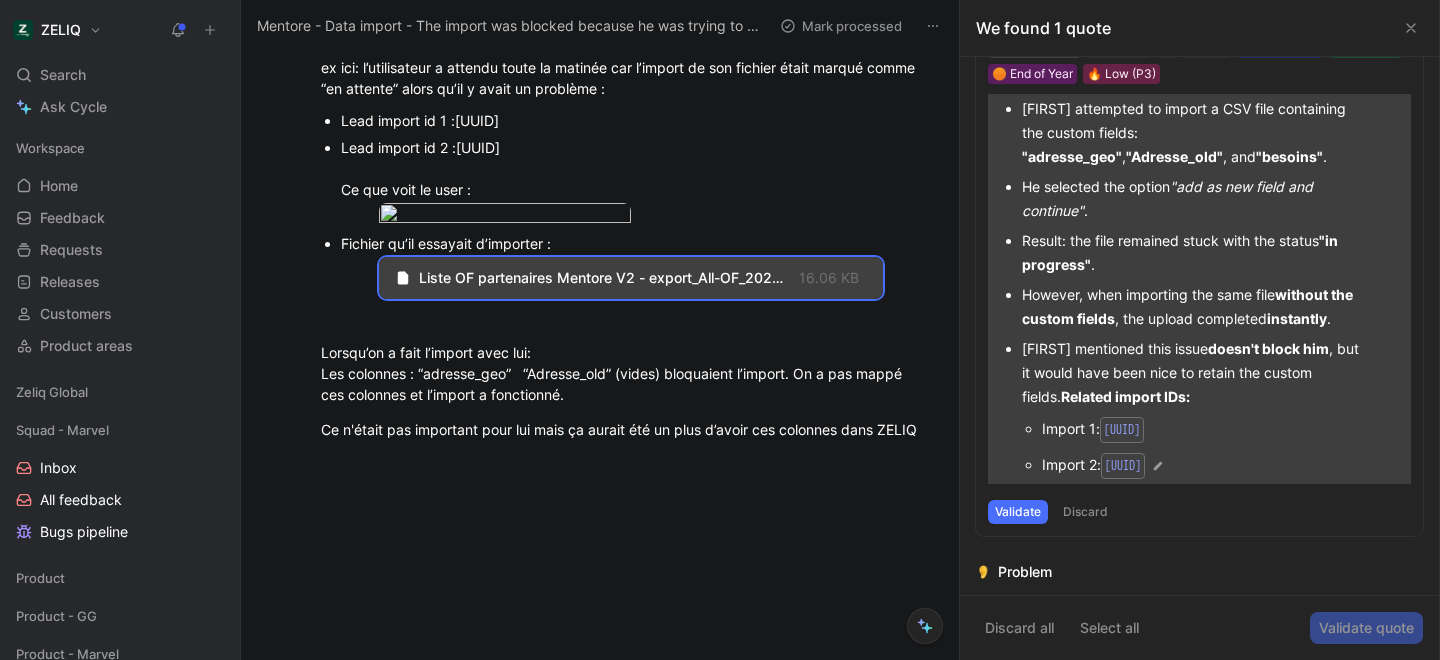 scroll, scrollTop: 104, scrollLeft: 0, axis: vertical 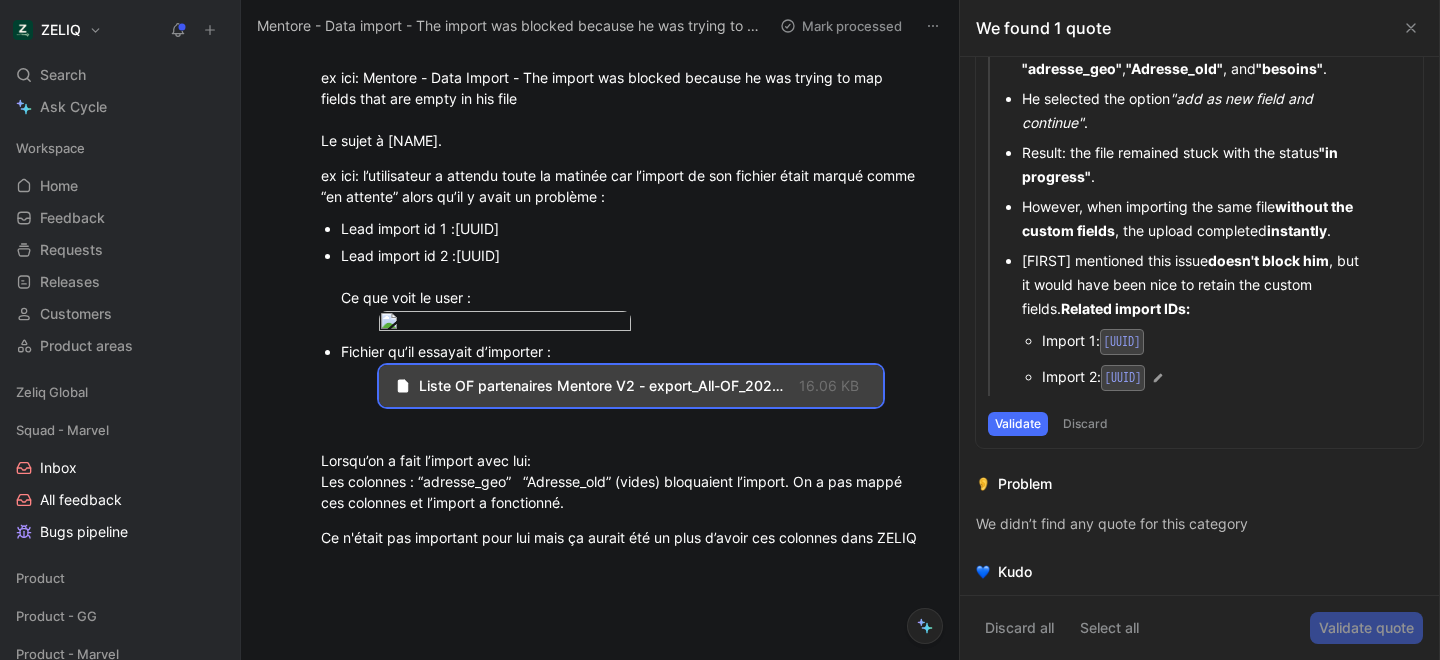 click on "Validate" at bounding box center (1018, 424) 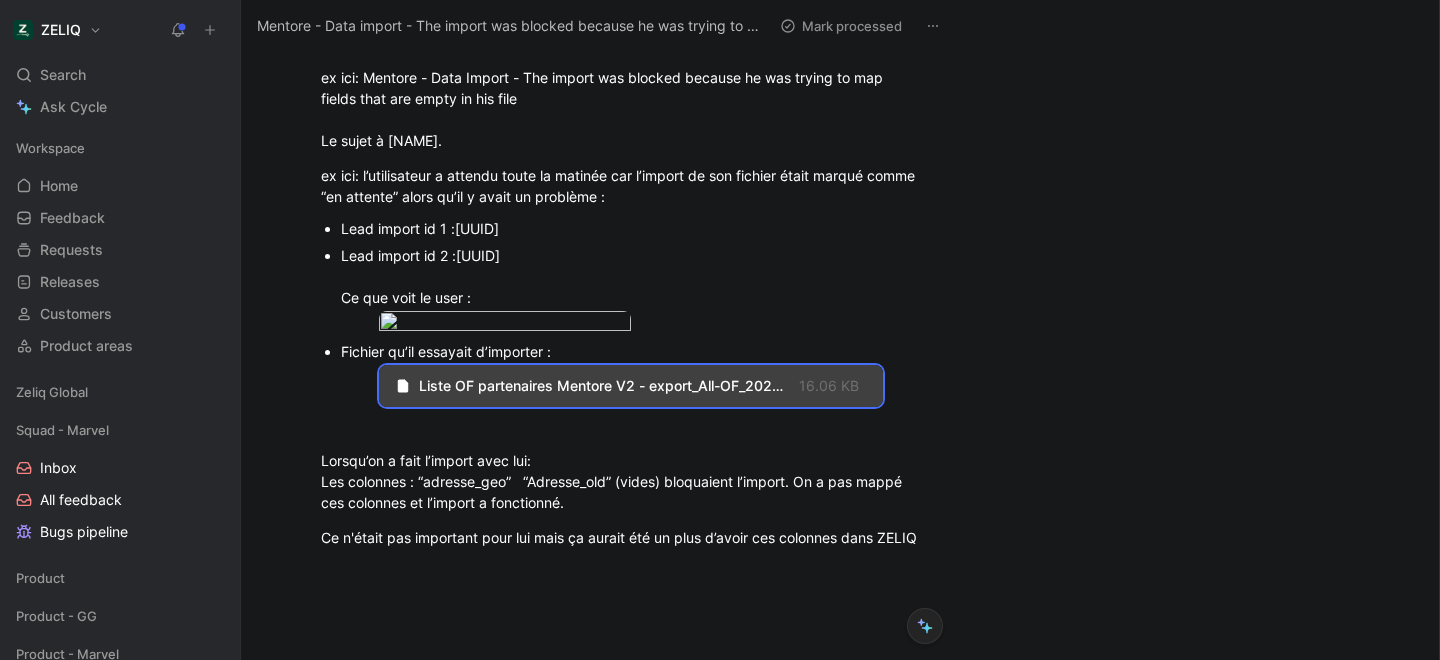 scroll, scrollTop: 0, scrollLeft: 0, axis: both 